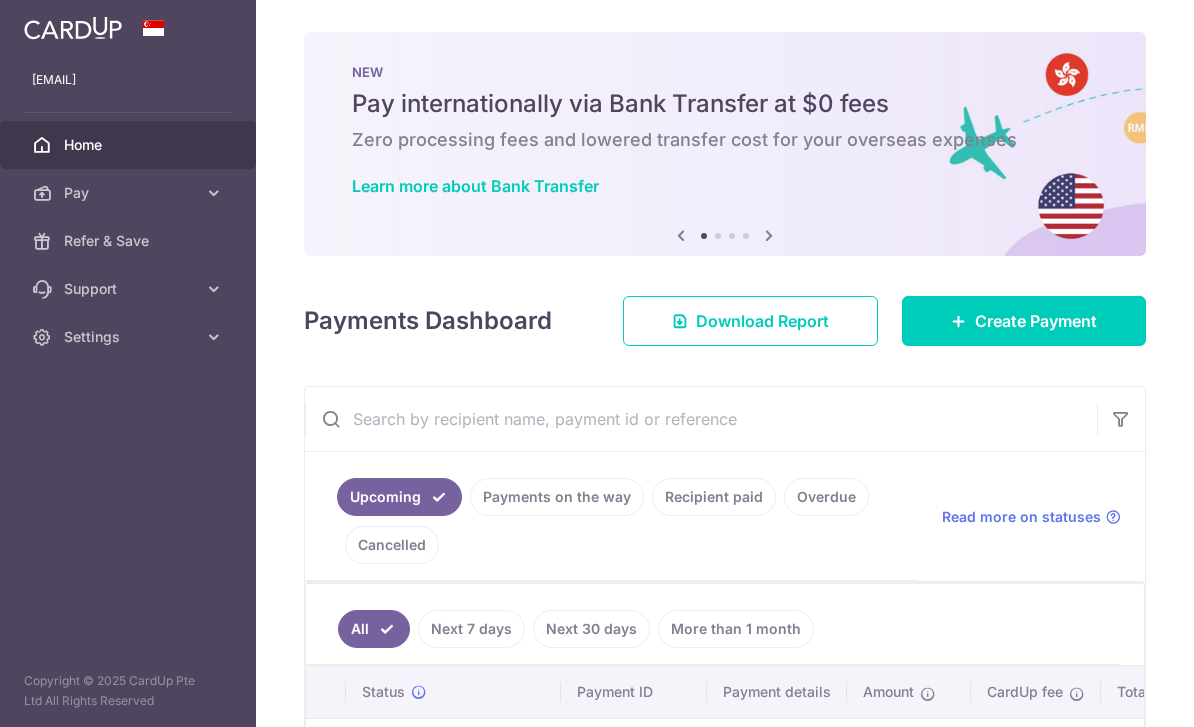 scroll, scrollTop: 0, scrollLeft: 0, axis: both 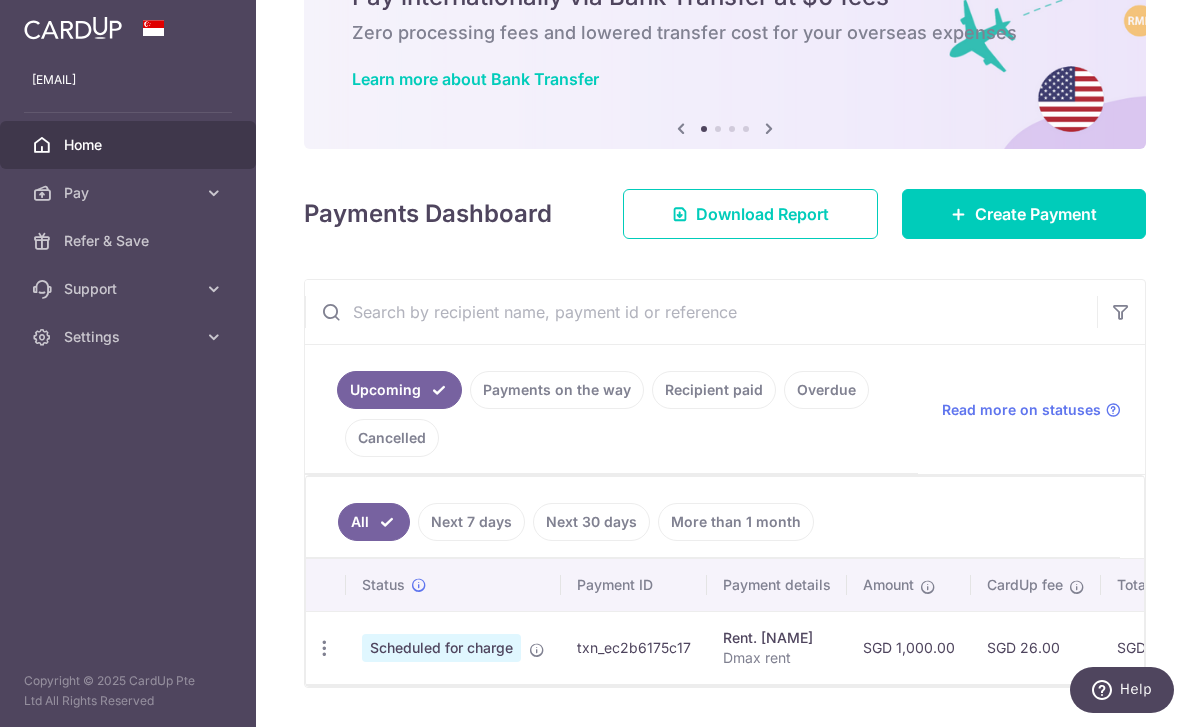 click at bounding box center (324, 648) 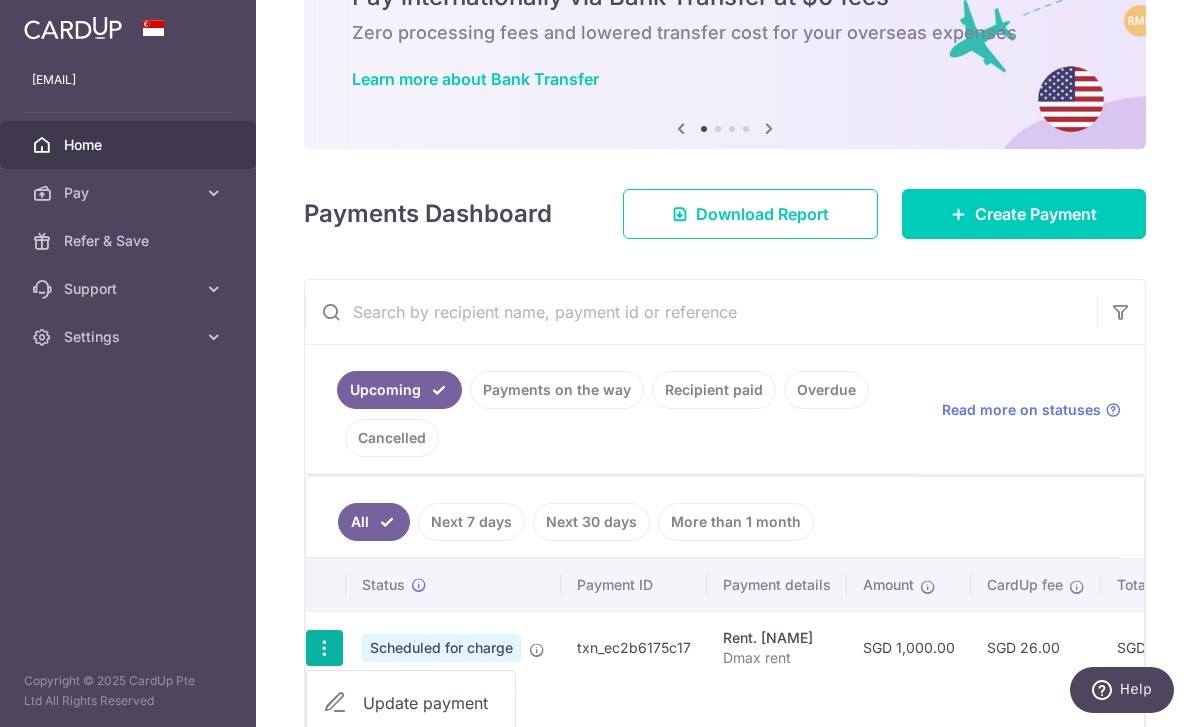 click at bounding box center (597, 363) 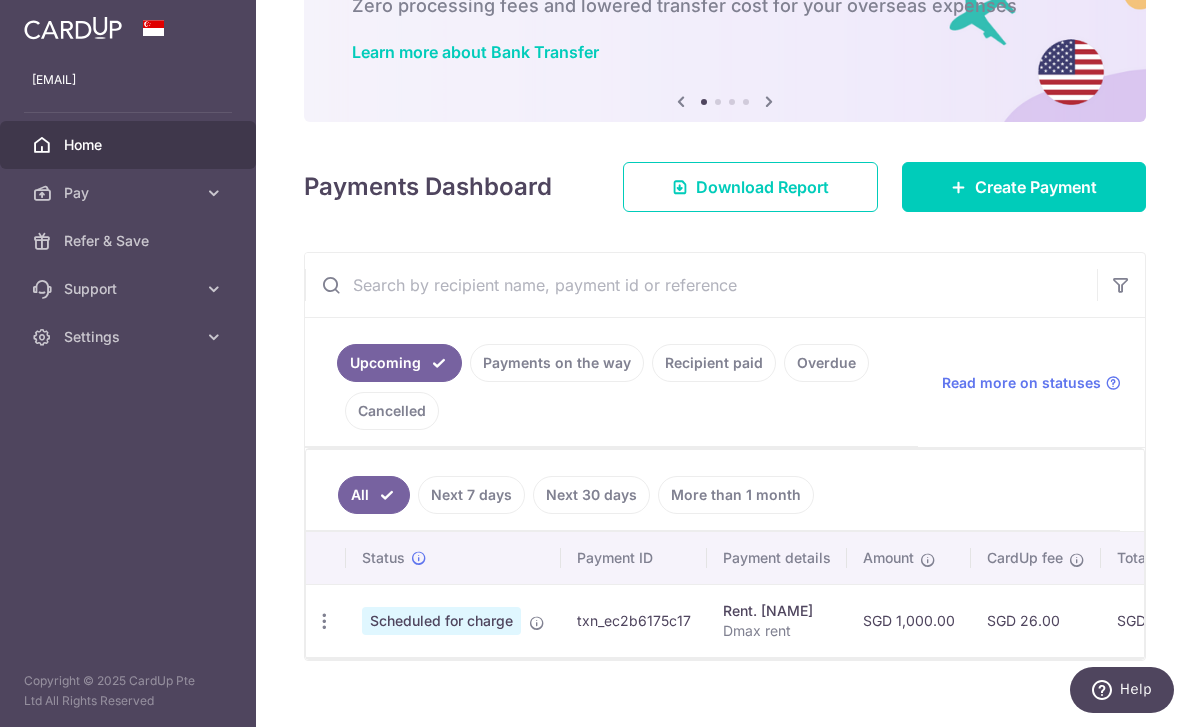 scroll, scrollTop: 131, scrollLeft: 0, axis: vertical 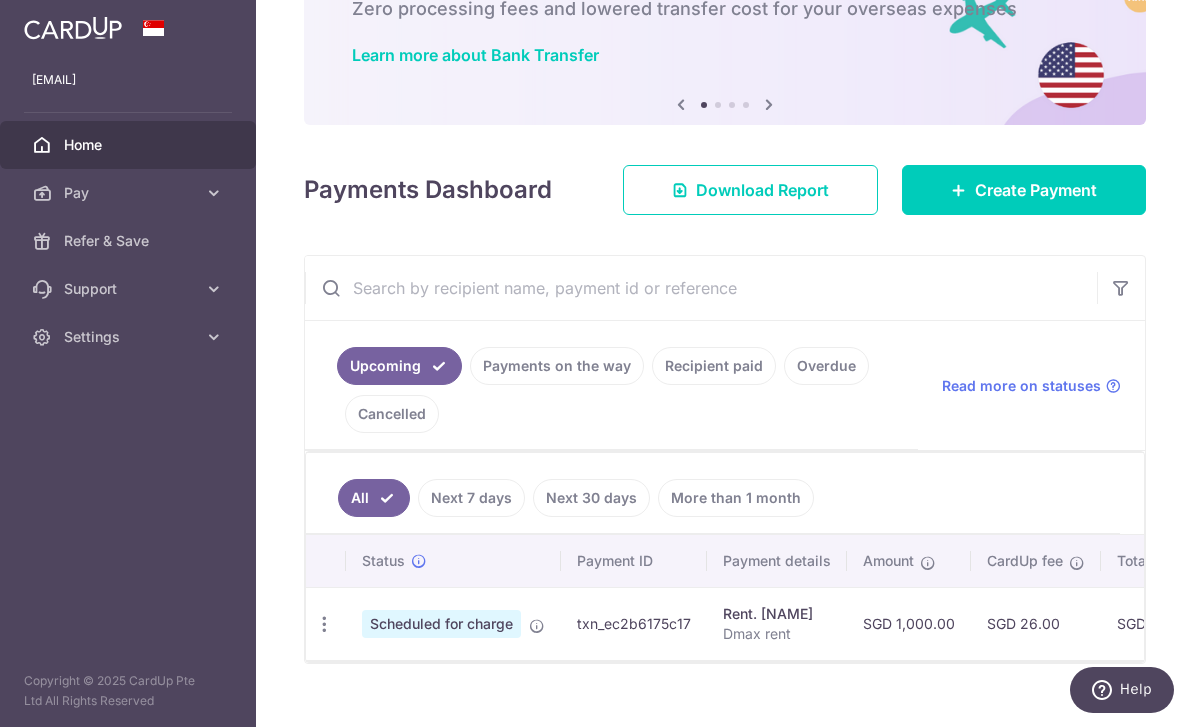 click on "Update payment
Cancel payment" at bounding box center [326, 623] 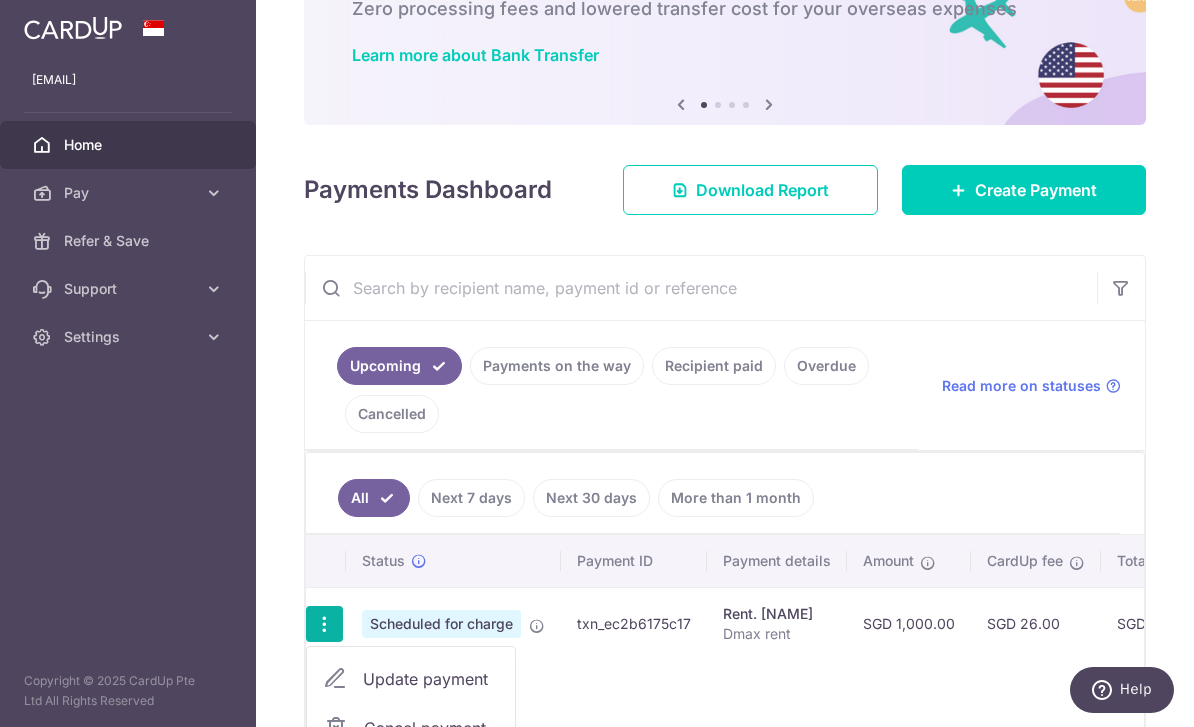 click on "Update payment" at bounding box center (431, 679) 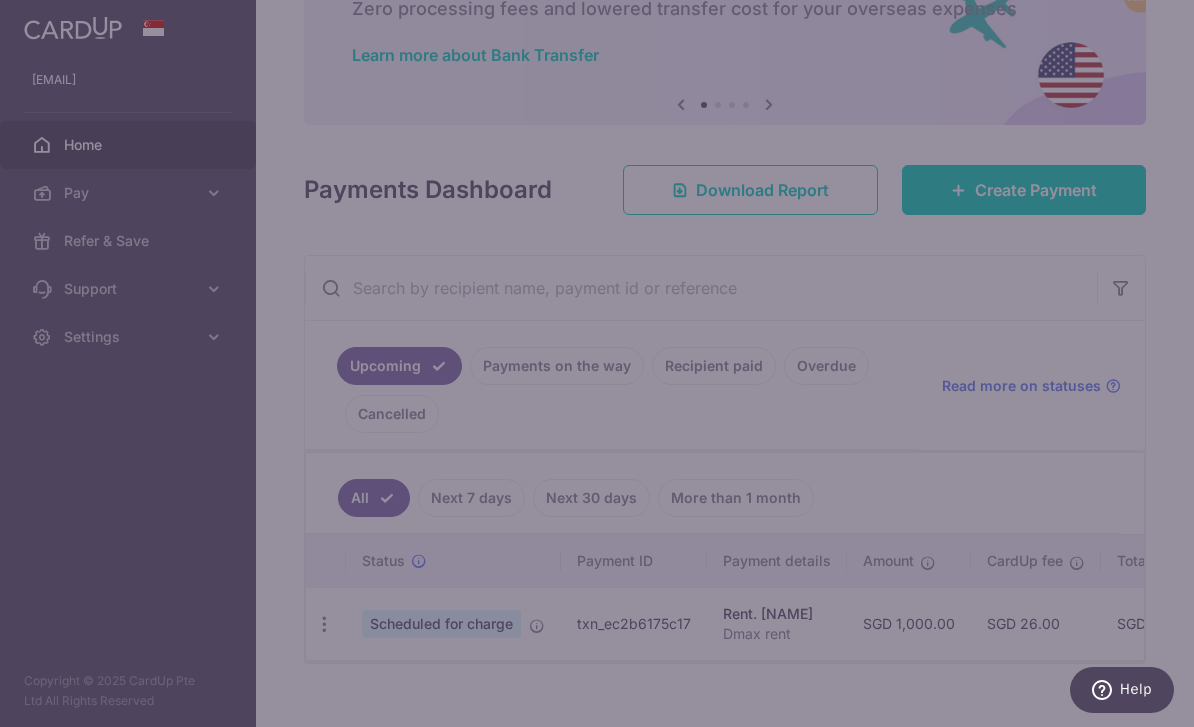 type on "1,000.00" 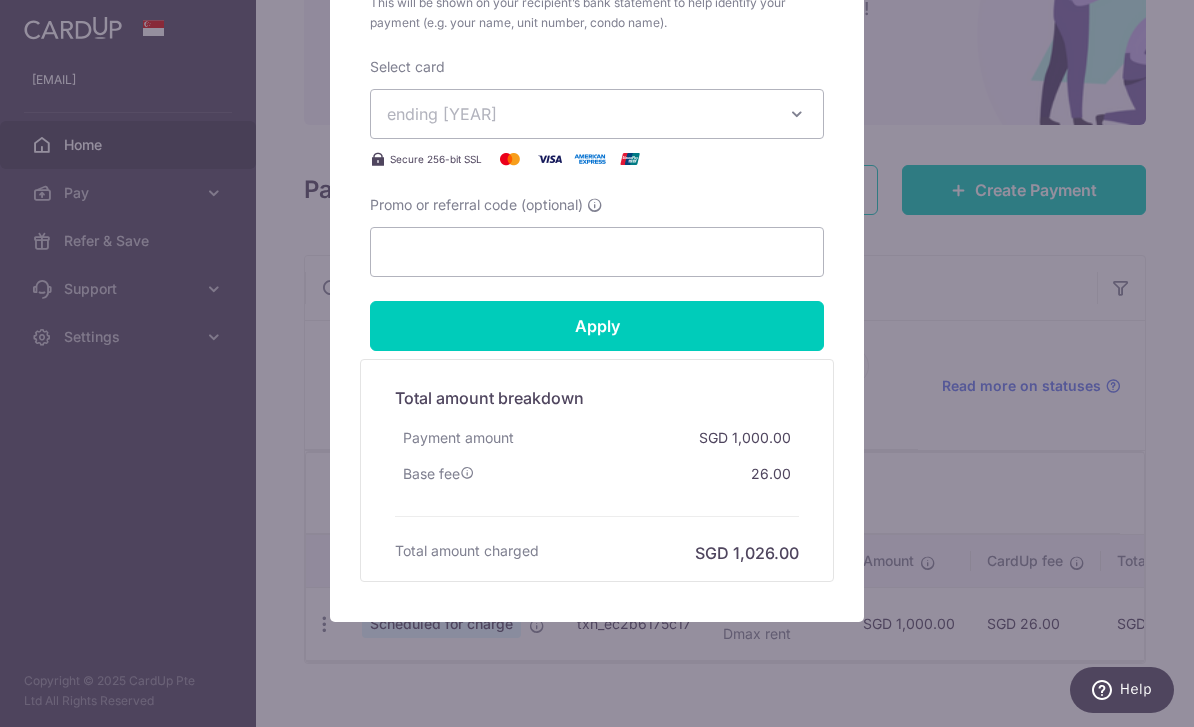 scroll, scrollTop: 855, scrollLeft: 0, axis: vertical 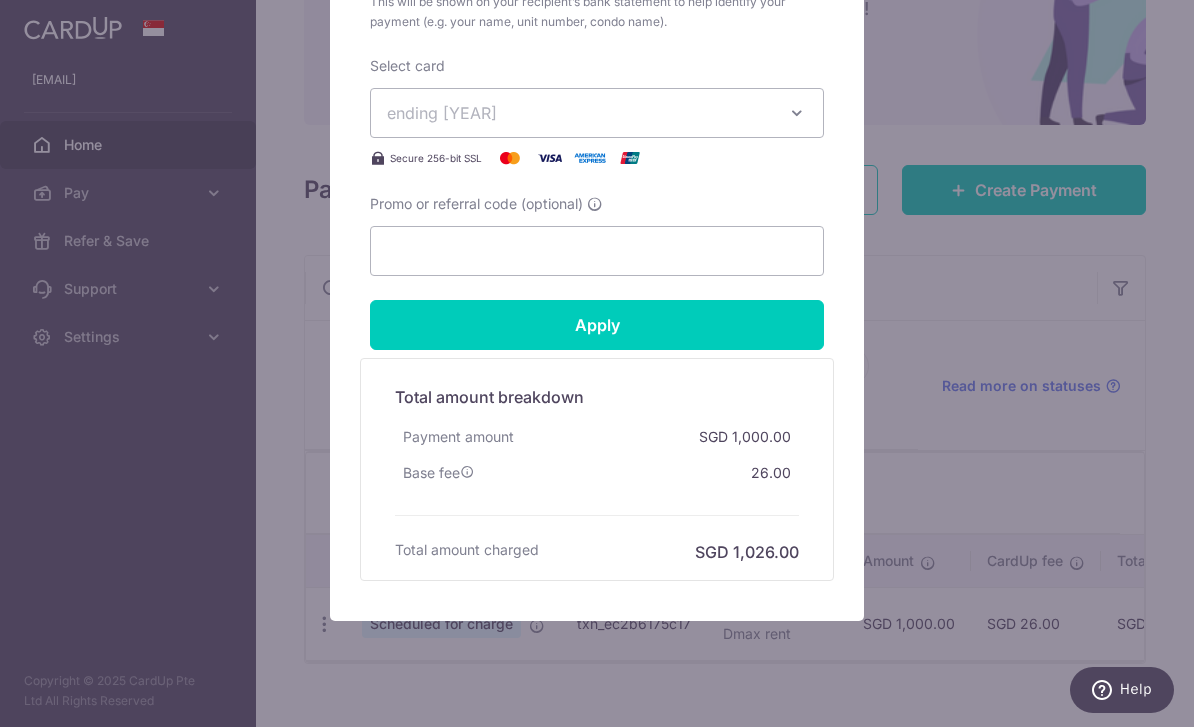 click on "Edit payment
By clicking apply,  you will make changes to all   payments to  Meraflor runas  scheduled from
.
By clicking below, you confirm you are editing this payment to  Meraflor runas  on
08/08/2025 ." at bounding box center [597, 363] 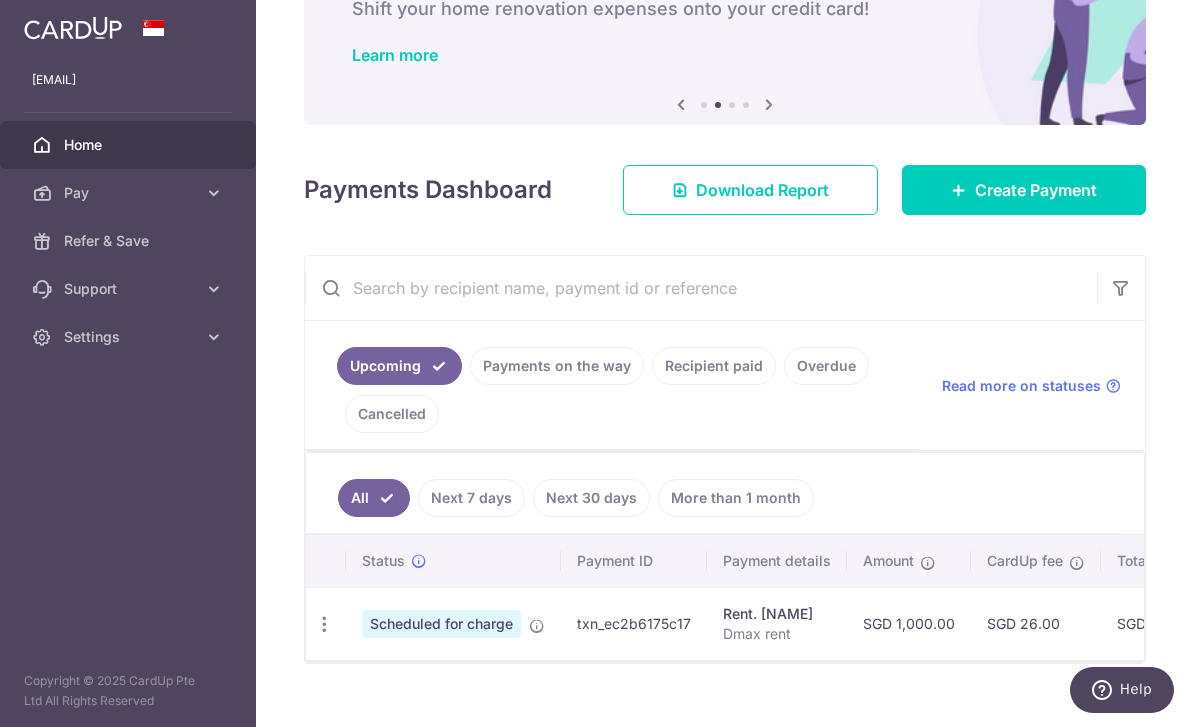 click on "SGD 1,026.00" at bounding box center [1163, 623] 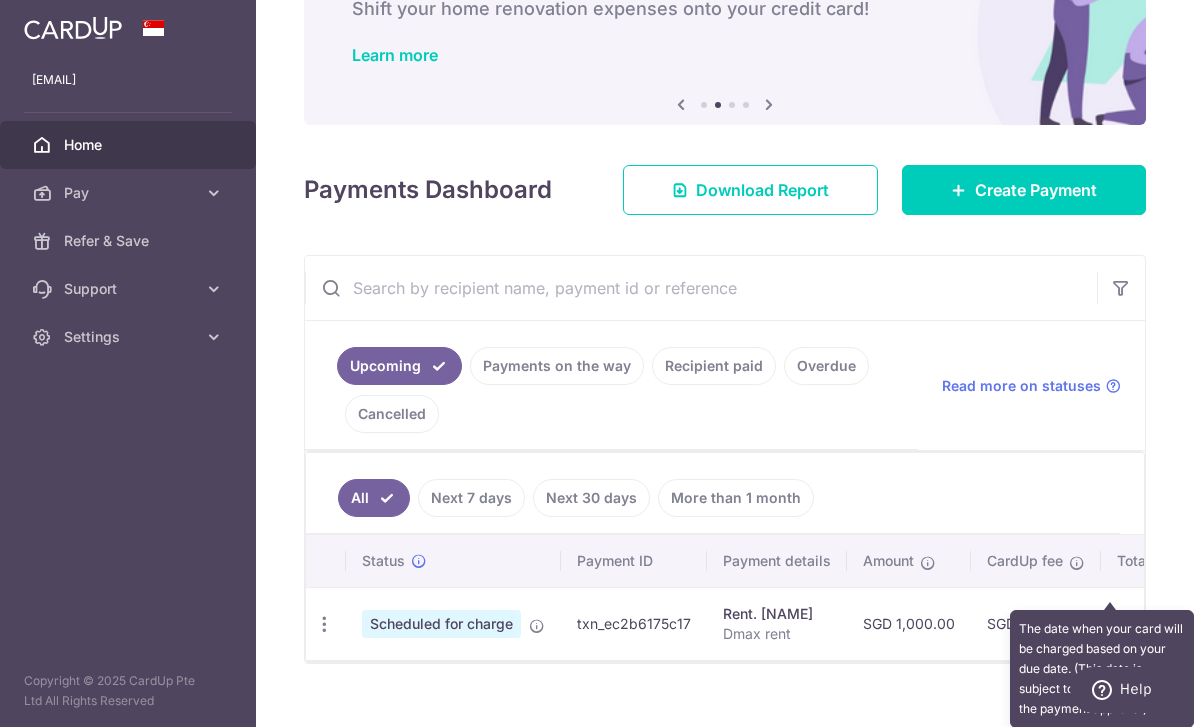 click at bounding box center (1337, 559) 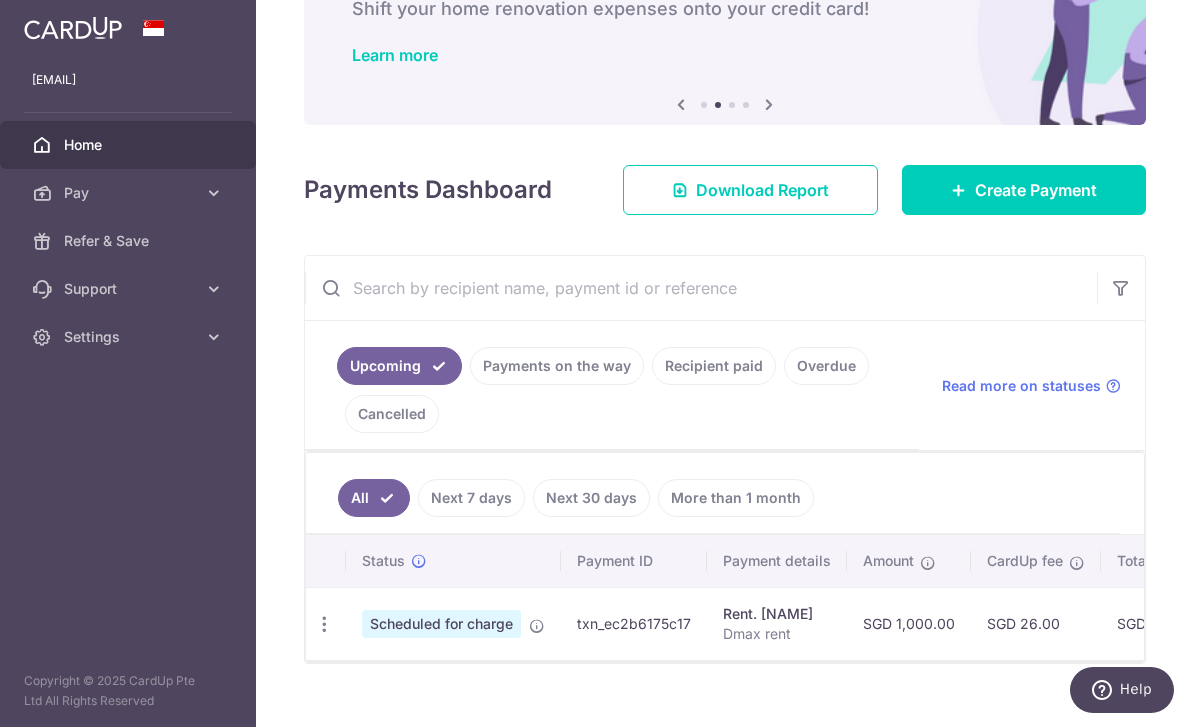 click on "Total amt." at bounding box center [1163, 561] 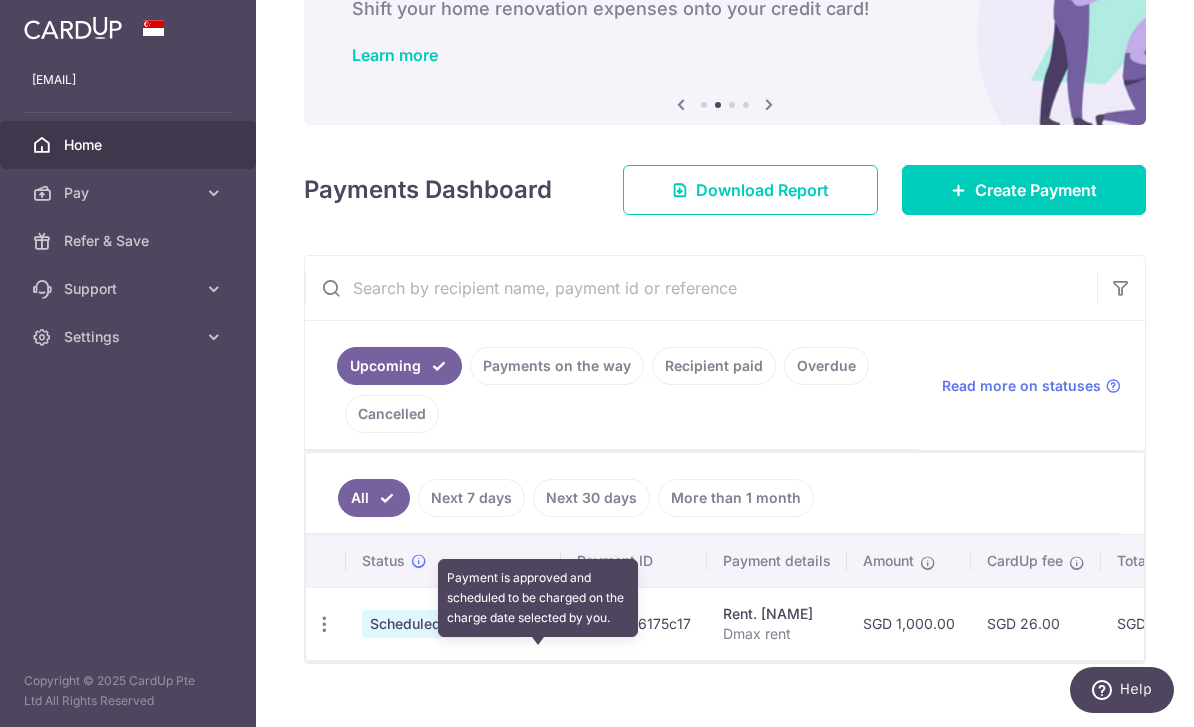 click at bounding box center (324, 624) 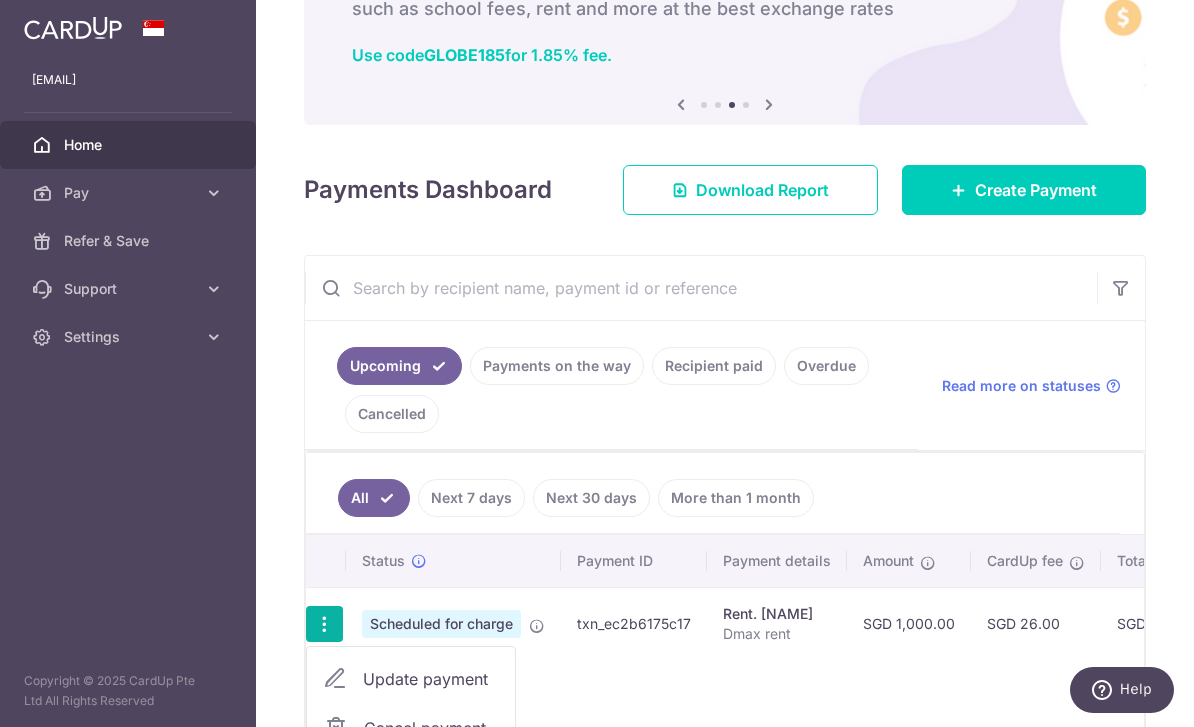click at bounding box center [597, 363] 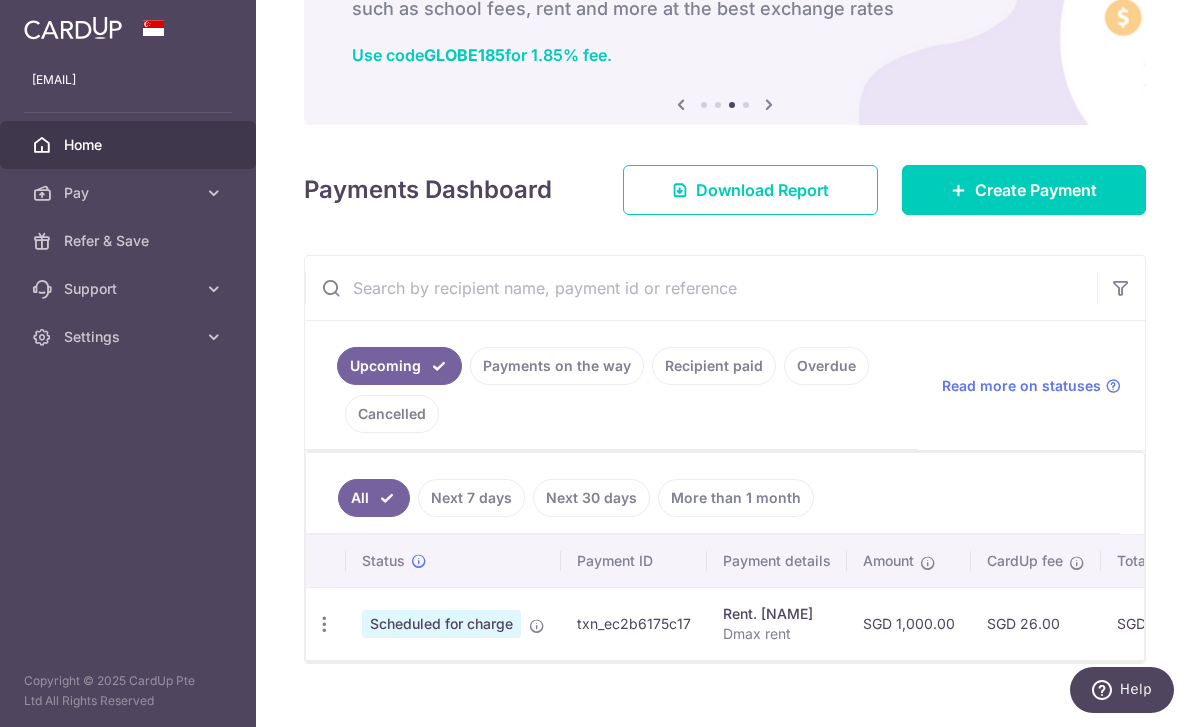 click on "Update payment
Cancel payment" at bounding box center [324, 624] 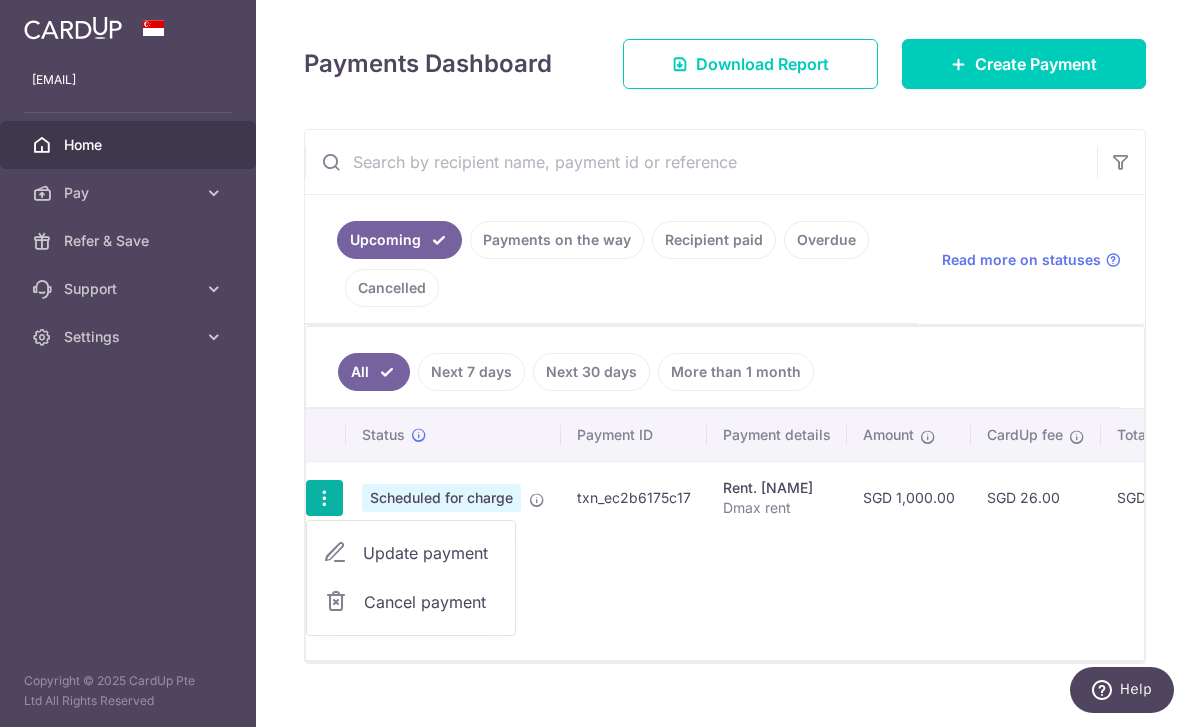 click on "Cancel payment" at bounding box center [431, 602] 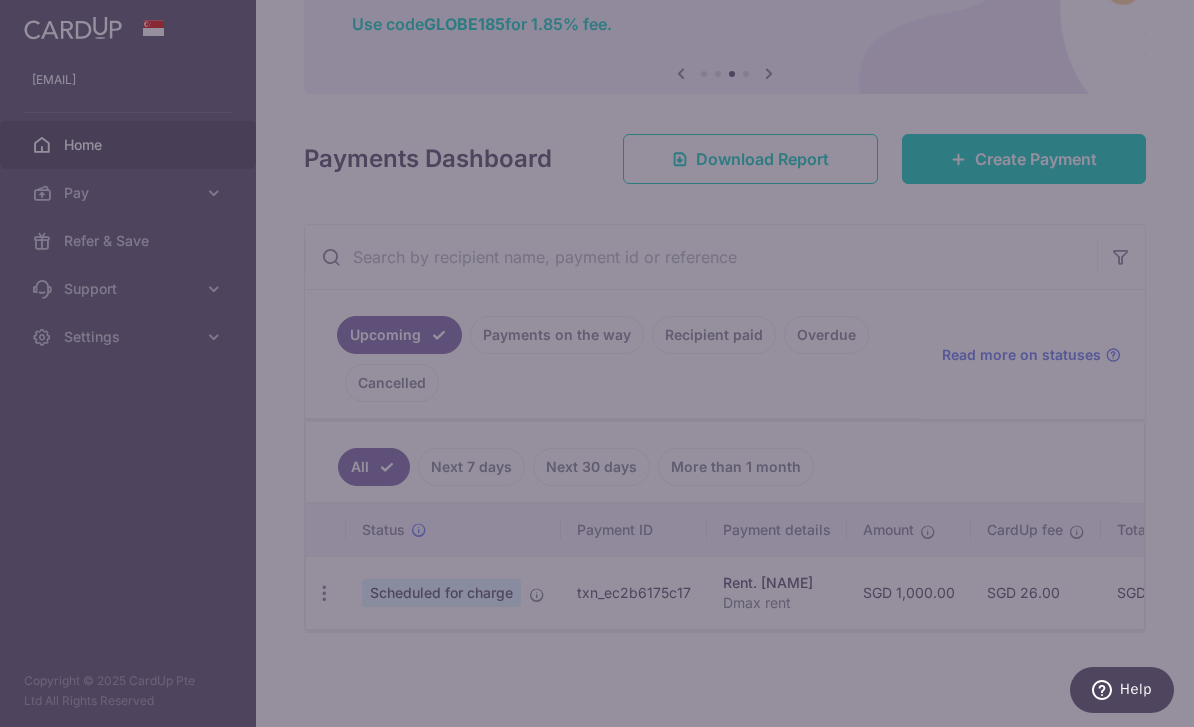 scroll, scrollTop: 131, scrollLeft: 0, axis: vertical 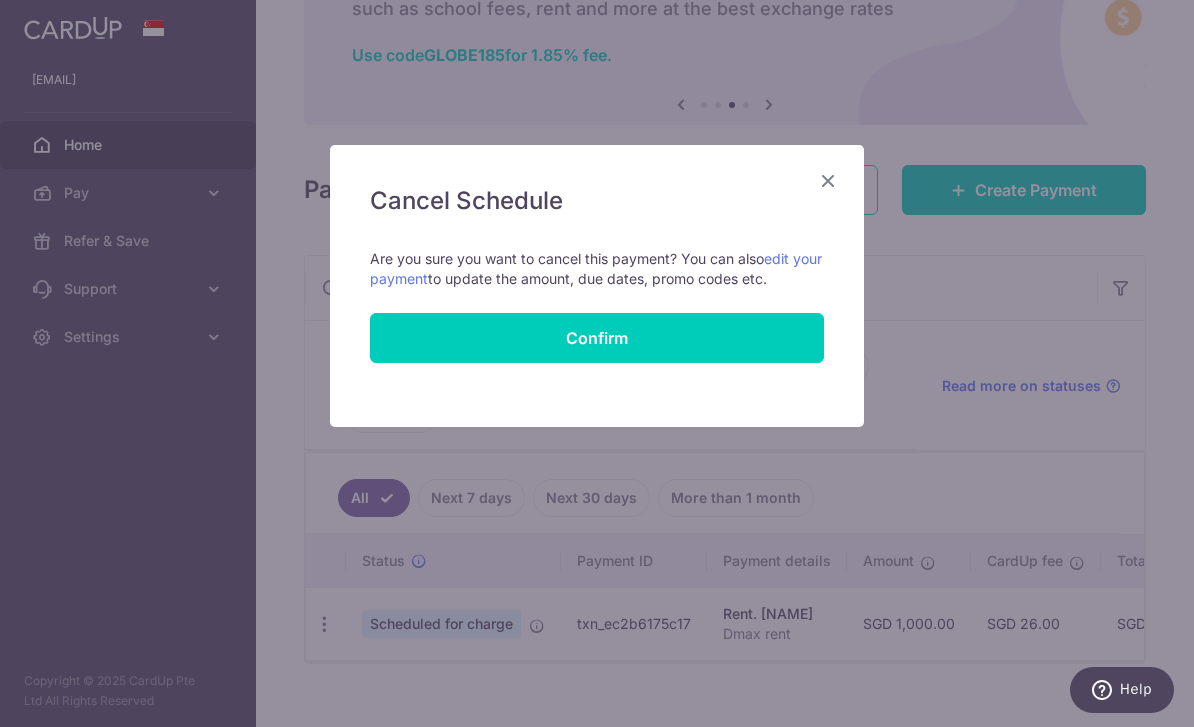 click on "Confirm" at bounding box center [597, 338] 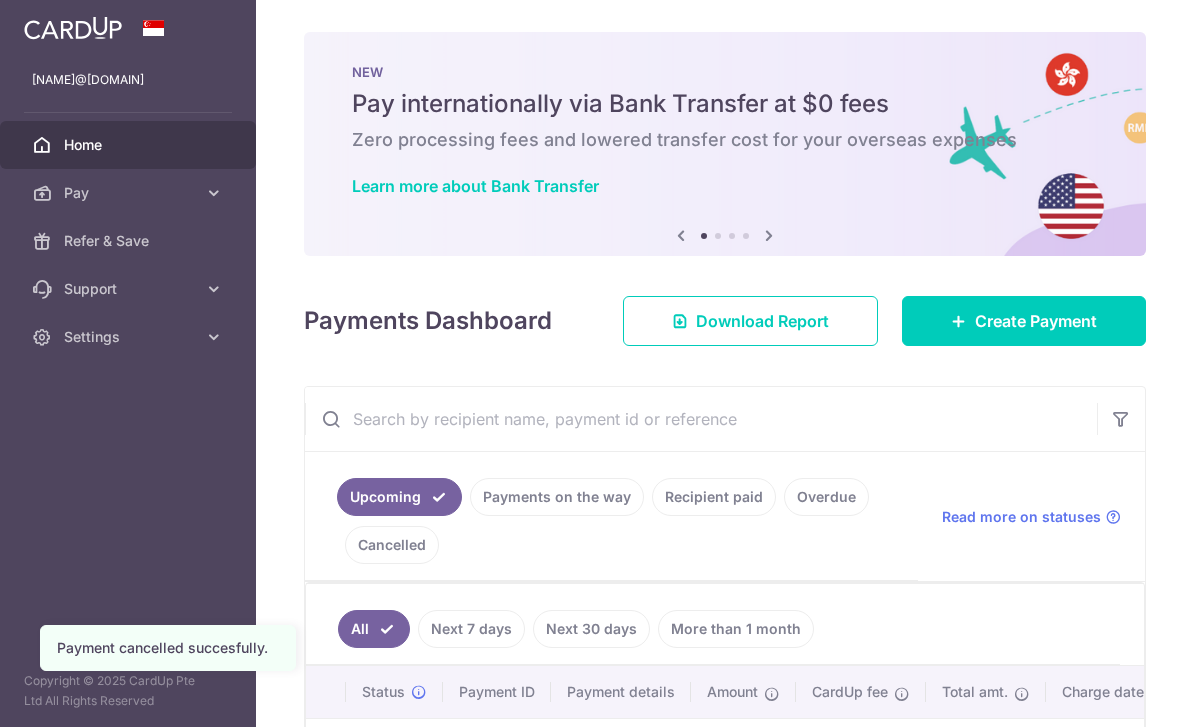 scroll, scrollTop: 0, scrollLeft: 0, axis: both 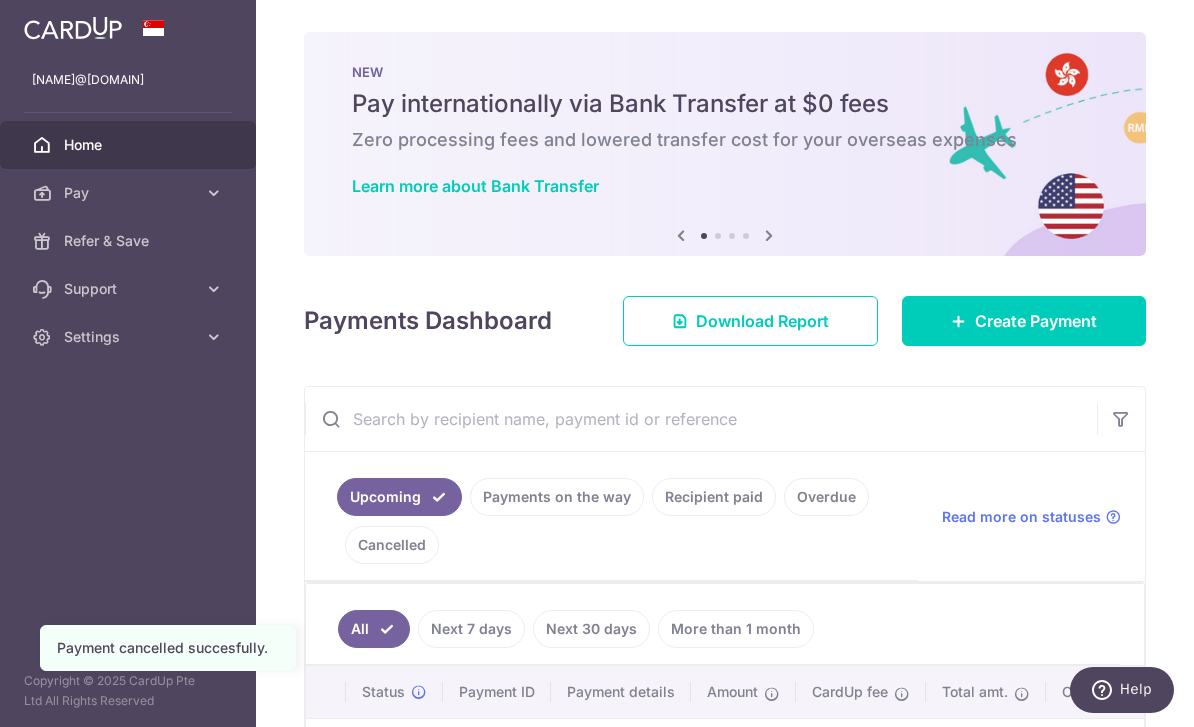 click on "Create Payment" at bounding box center [1036, 321] 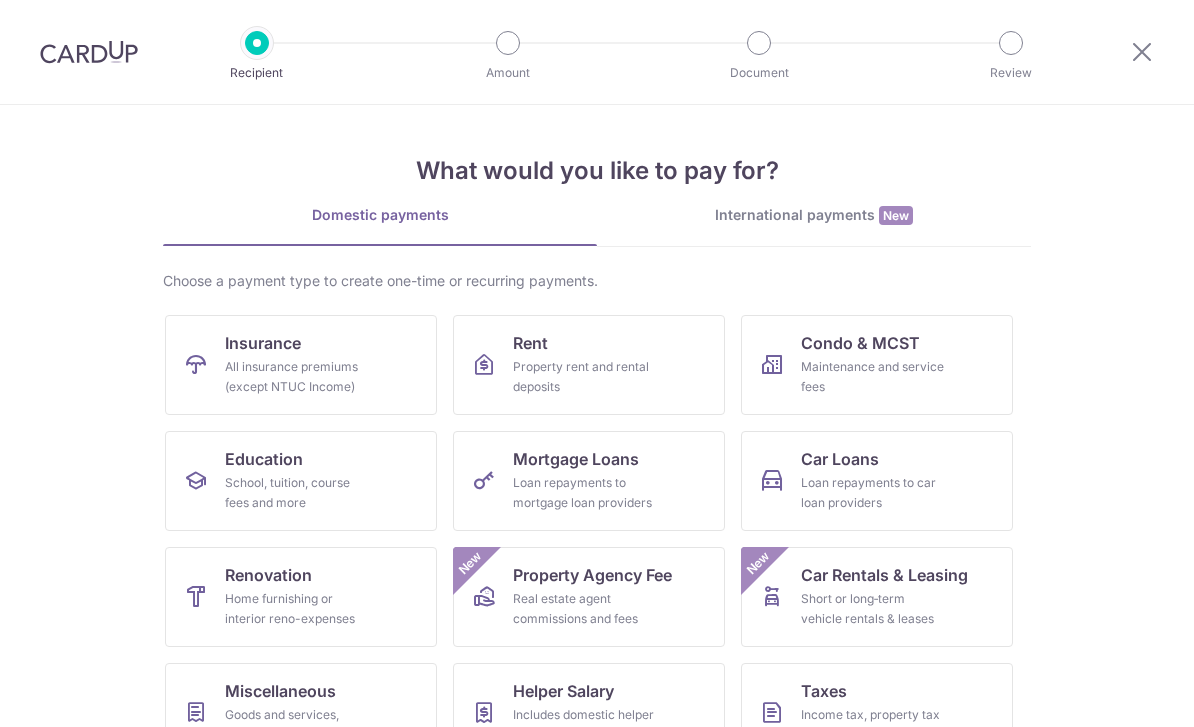 scroll, scrollTop: 0, scrollLeft: 0, axis: both 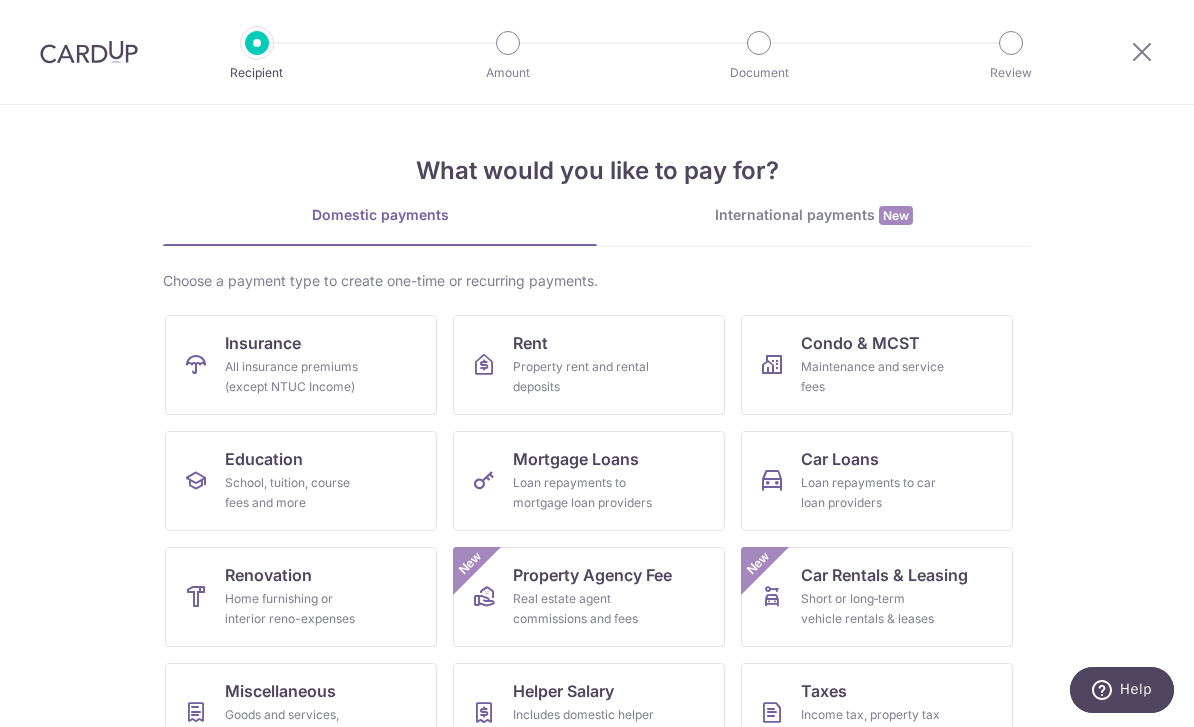 click on "Property rent and rental deposits" at bounding box center [585, 377] 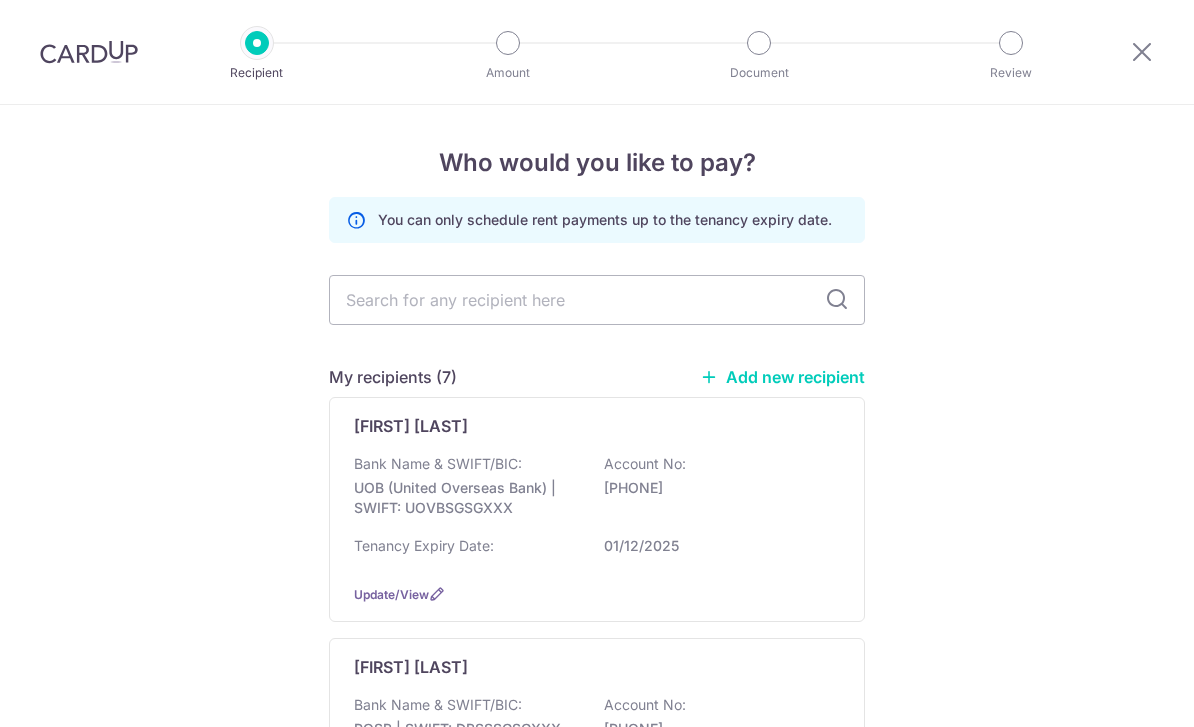 scroll, scrollTop: 0, scrollLeft: 0, axis: both 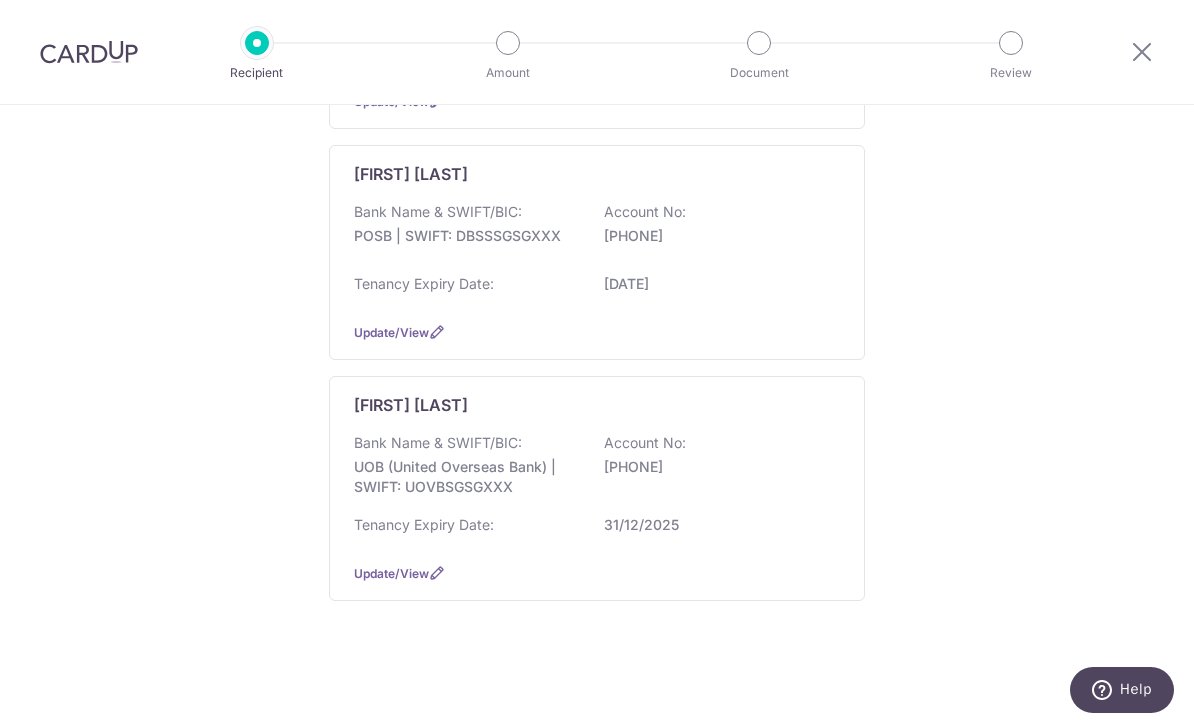 click on "Tenancy Expiry Date:
31/12/2025" at bounding box center [597, 531] 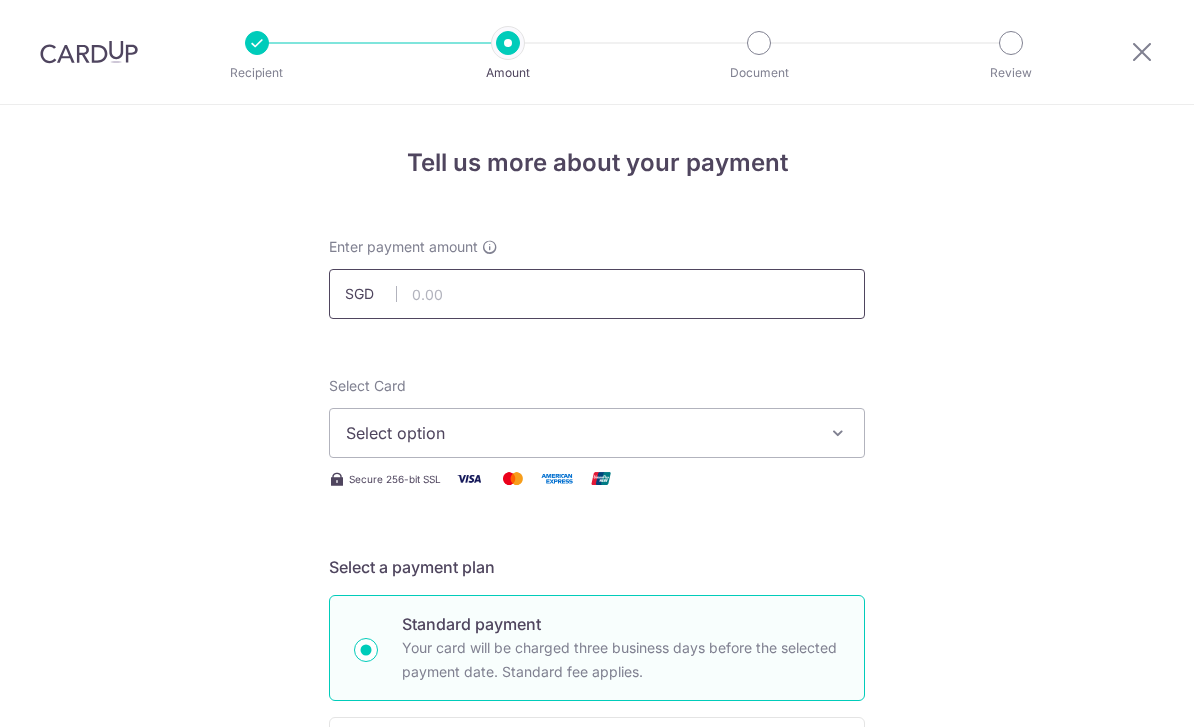 click at bounding box center [597, 294] 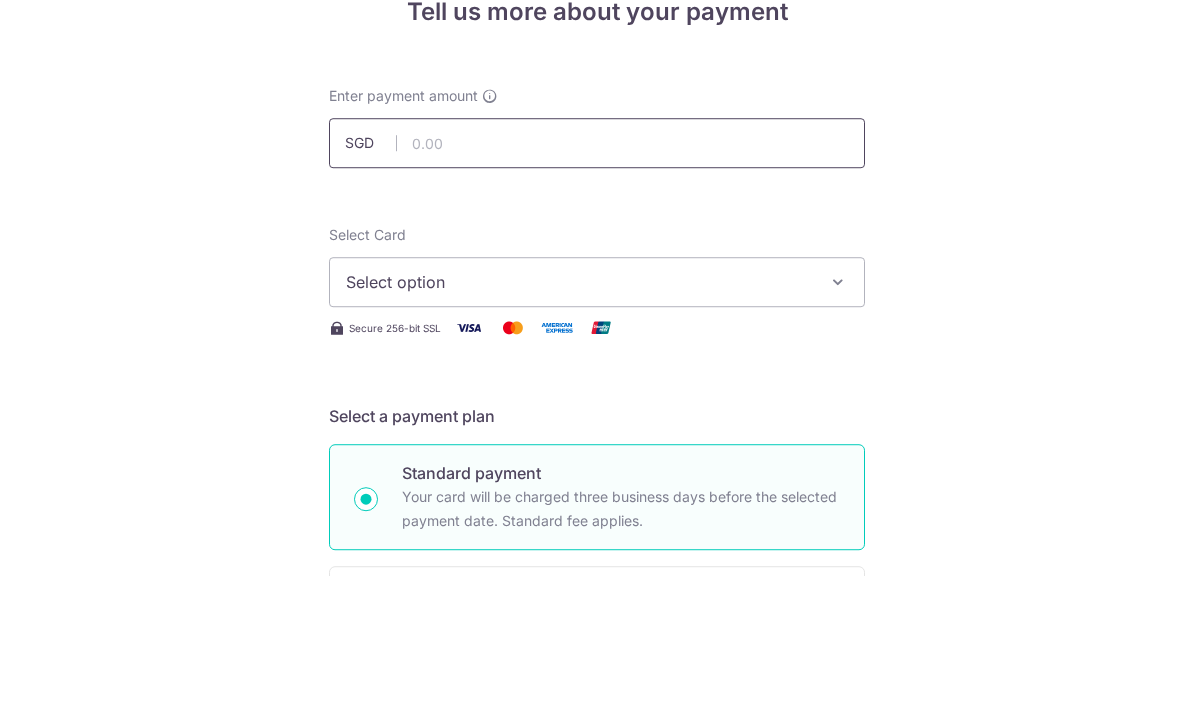 scroll, scrollTop: 0, scrollLeft: 0, axis: both 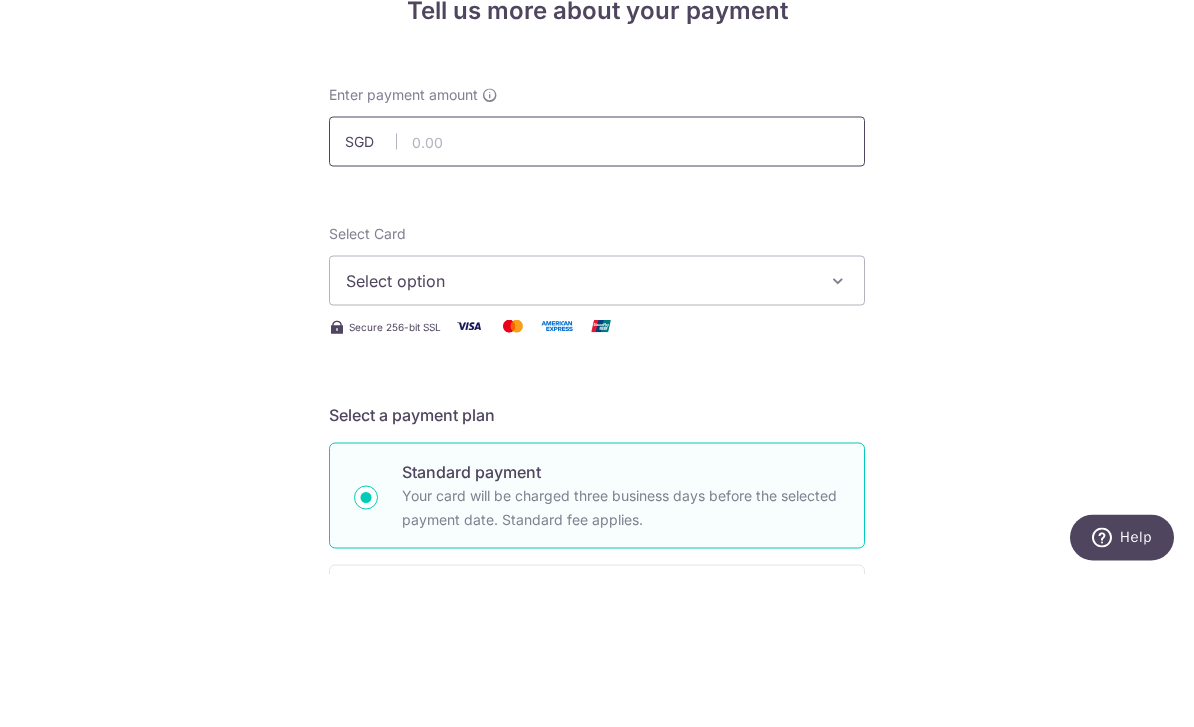 type on "6" 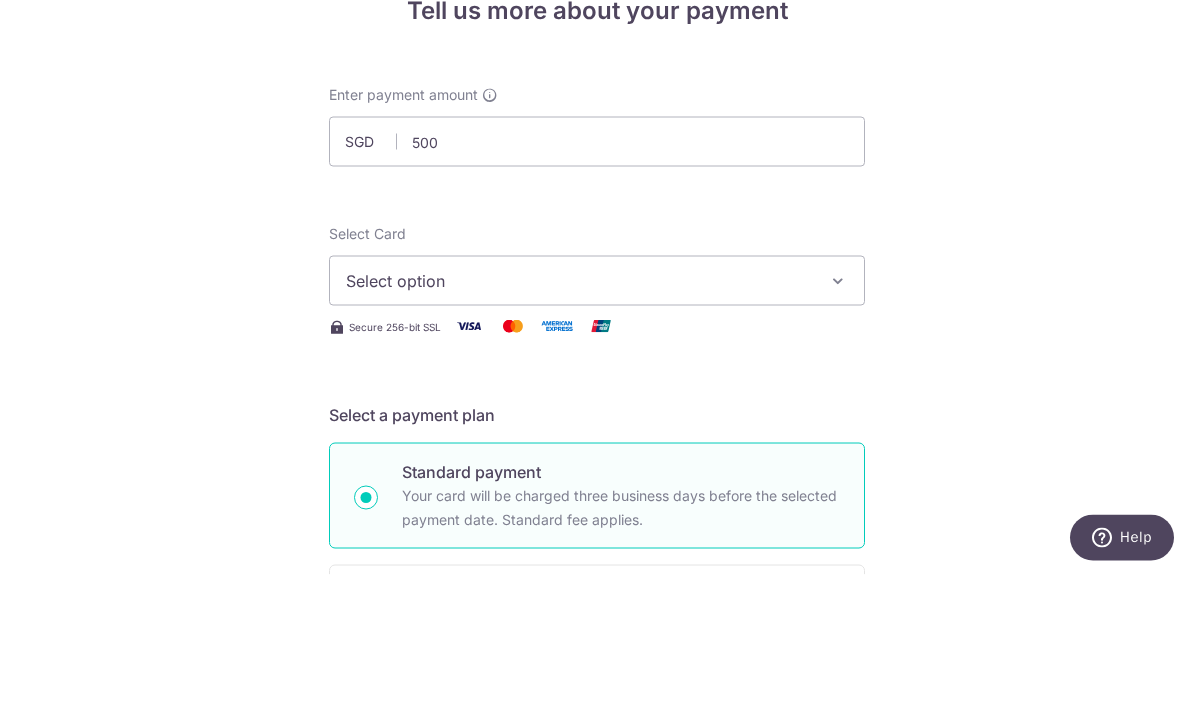 click on "Tell us more about your payment
Enter payment amount
SGD
500
Select Card
Select option
Add credit card
Your Cards
**** 2004
**** 4210
**** 9946
Secure 256-bit SSL
Text
New card details
Card" at bounding box center (597, 1009) 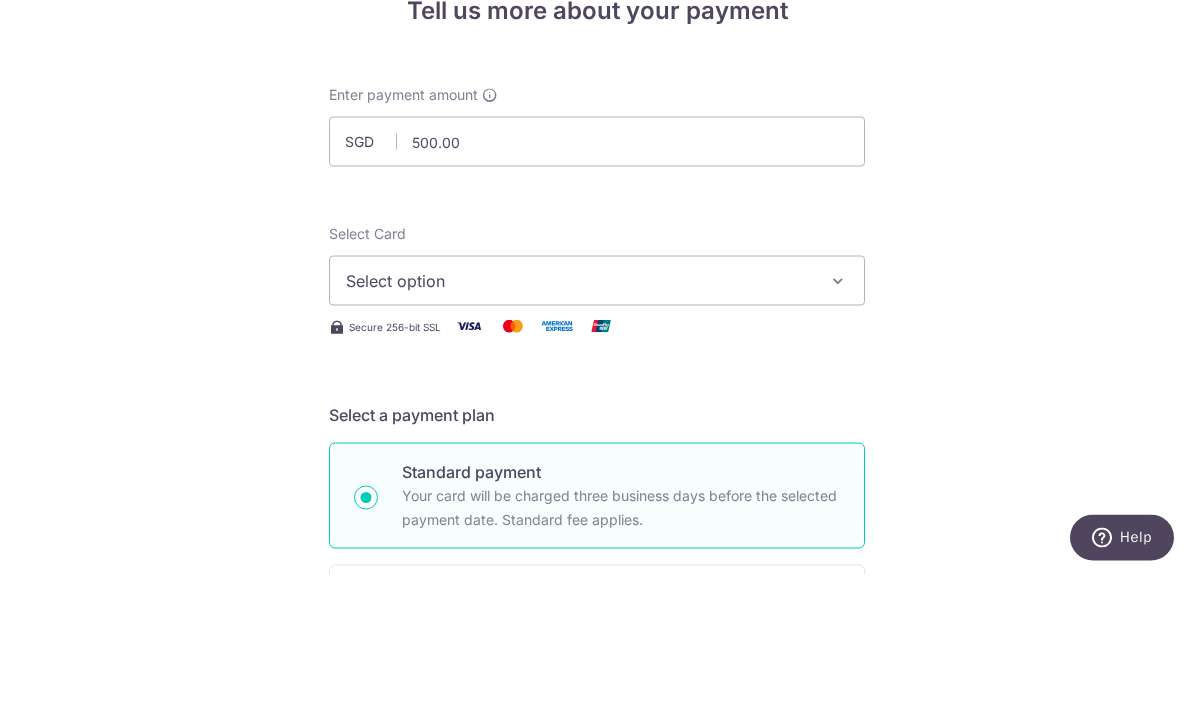 scroll, scrollTop: 64, scrollLeft: 0, axis: vertical 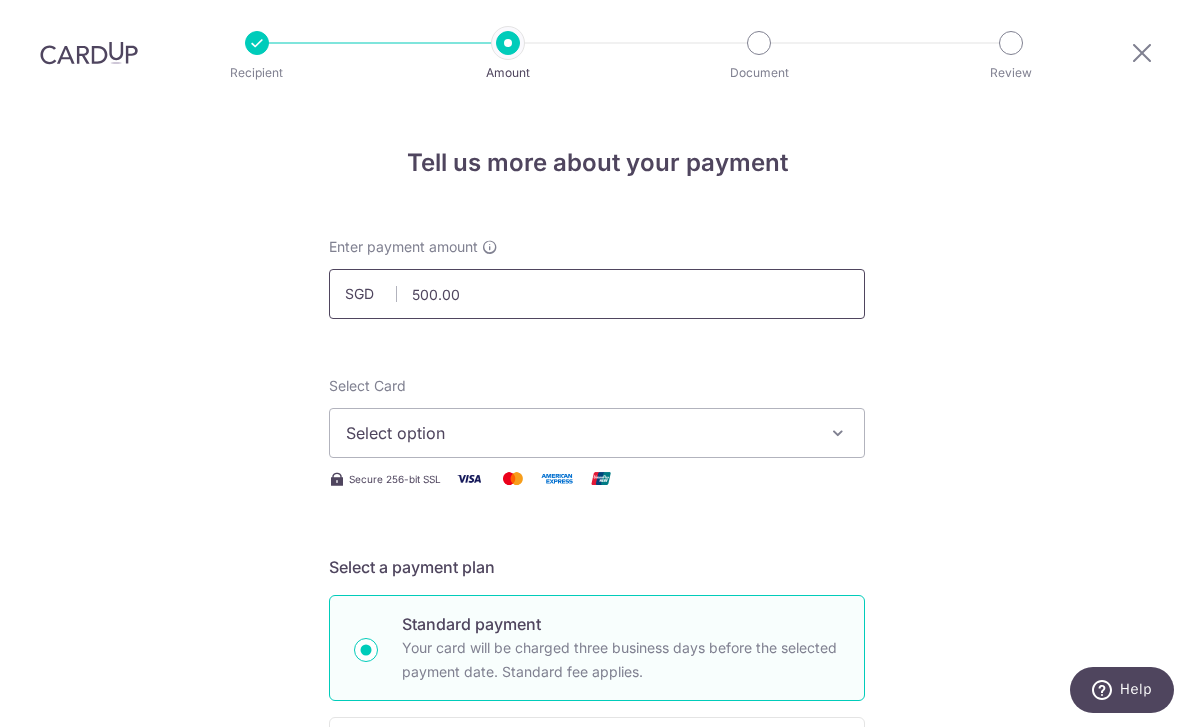 click on "500.00" at bounding box center [597, 294] 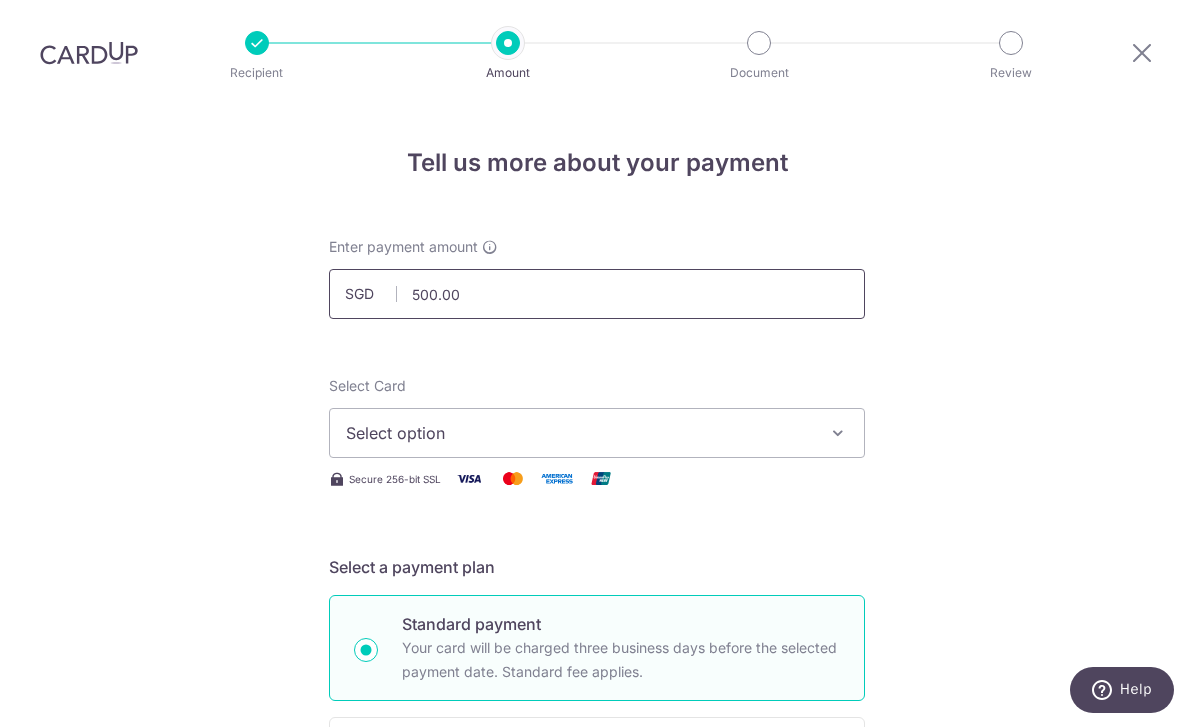 click on "500.00" at bounding box center [597, 294] 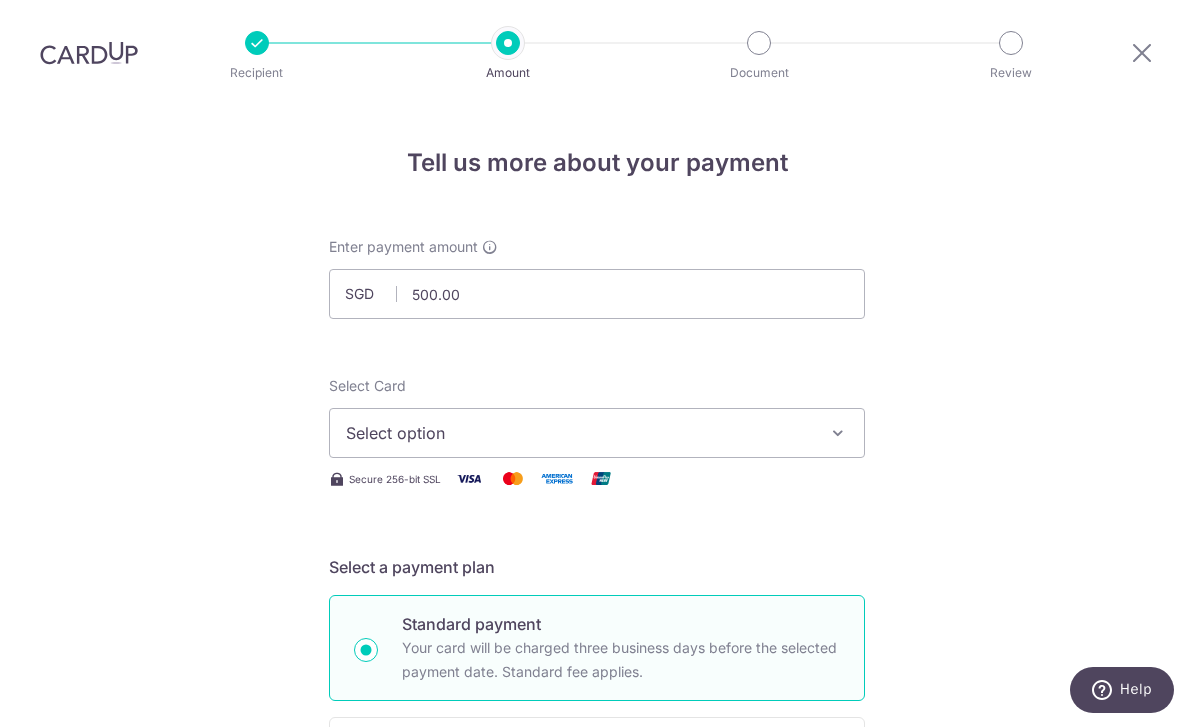 click on "Tell us more about your payment
Enter payment amount
SGD
500.00
500.00
Select Card
Select option
Add credit card
Your Cards
**** 2004
**** 4210
**** 9946
Secure 256-bit SSL
Text
New card details
Card" at bounding box center (597, 1009) 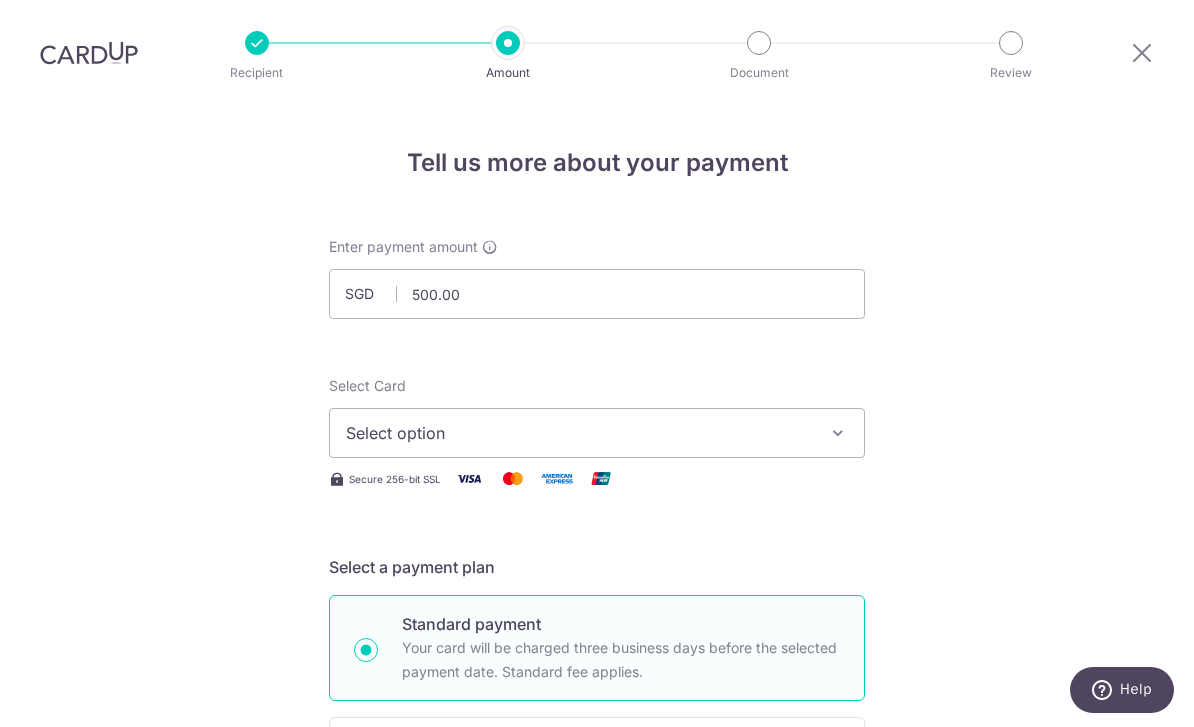 click on "Select option" at bounding box center [579, 433] 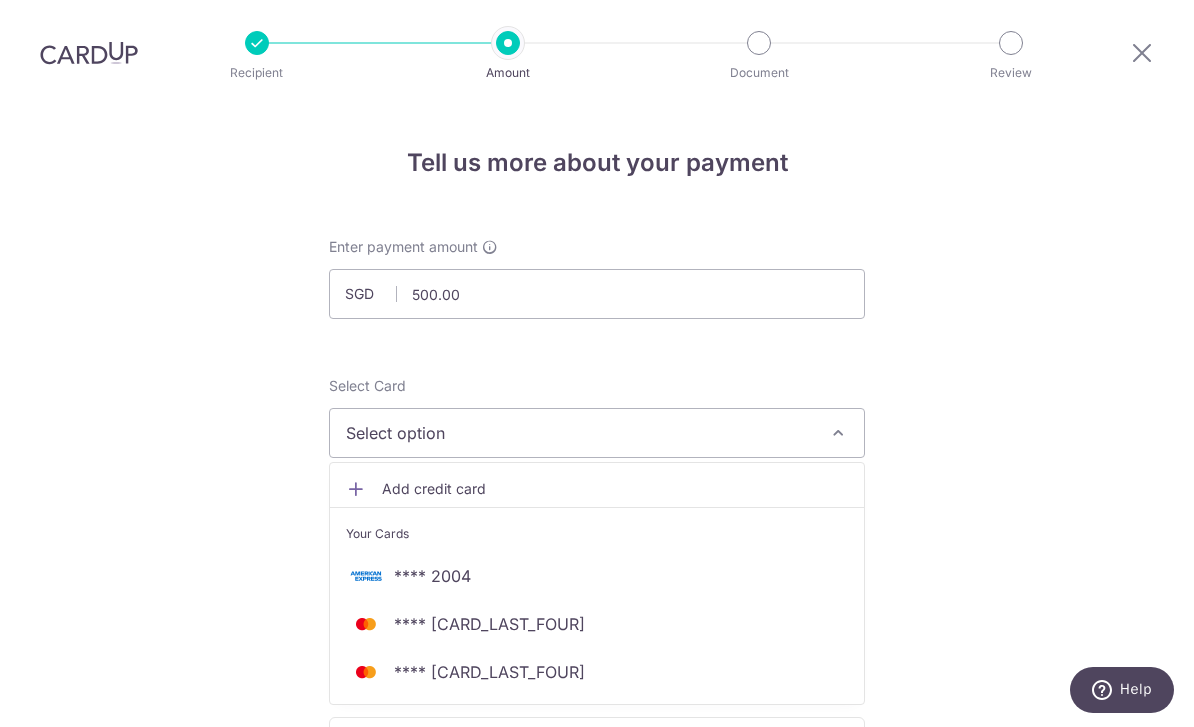 click at bounding box center (597, 363) 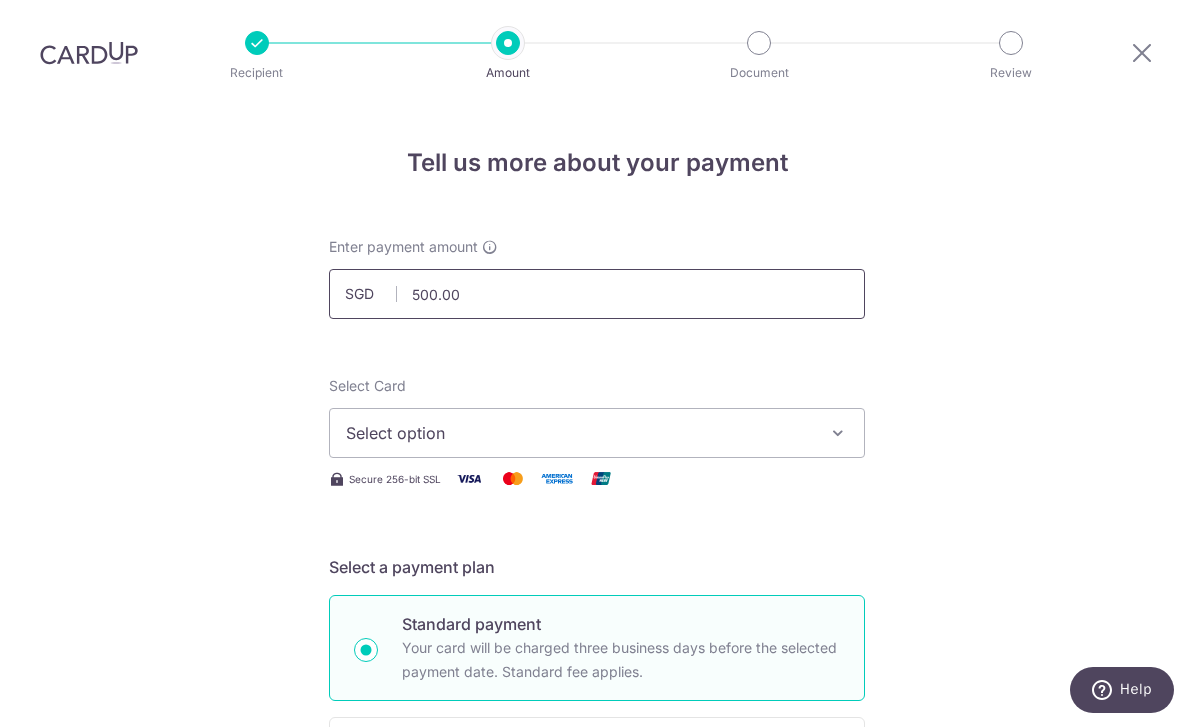 click on "500.00" at bounding box center [597, 294] 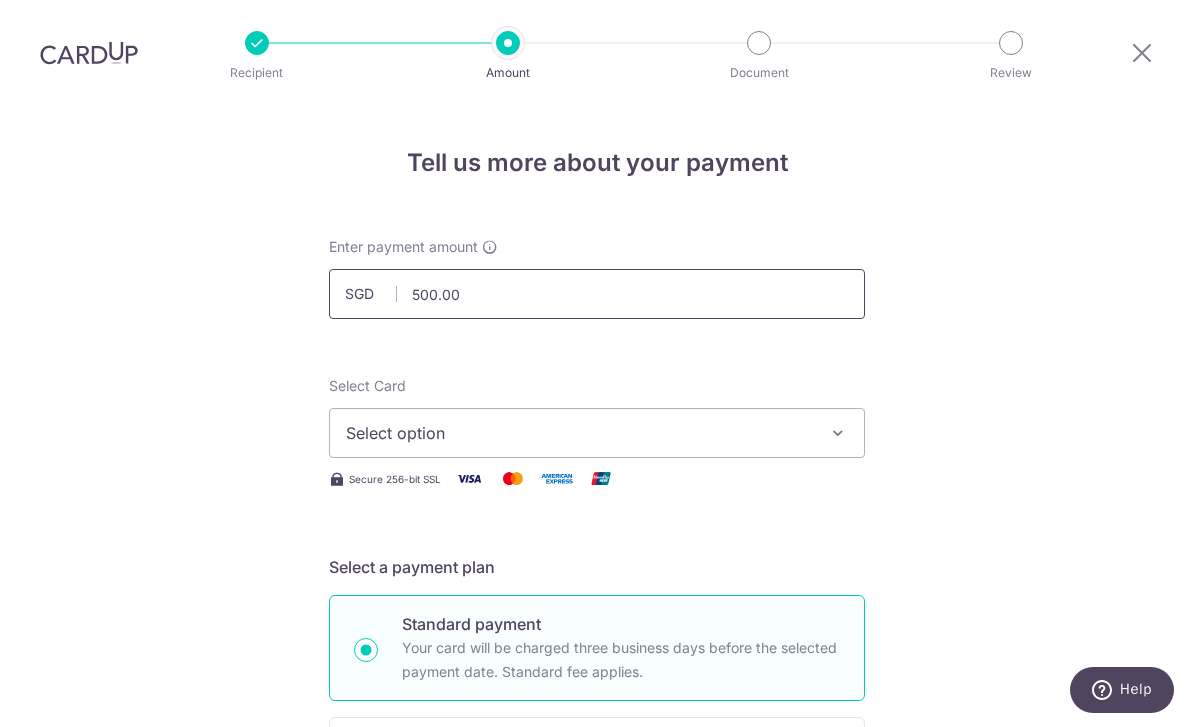 click on "500.00" at bounding box center (597, 294) 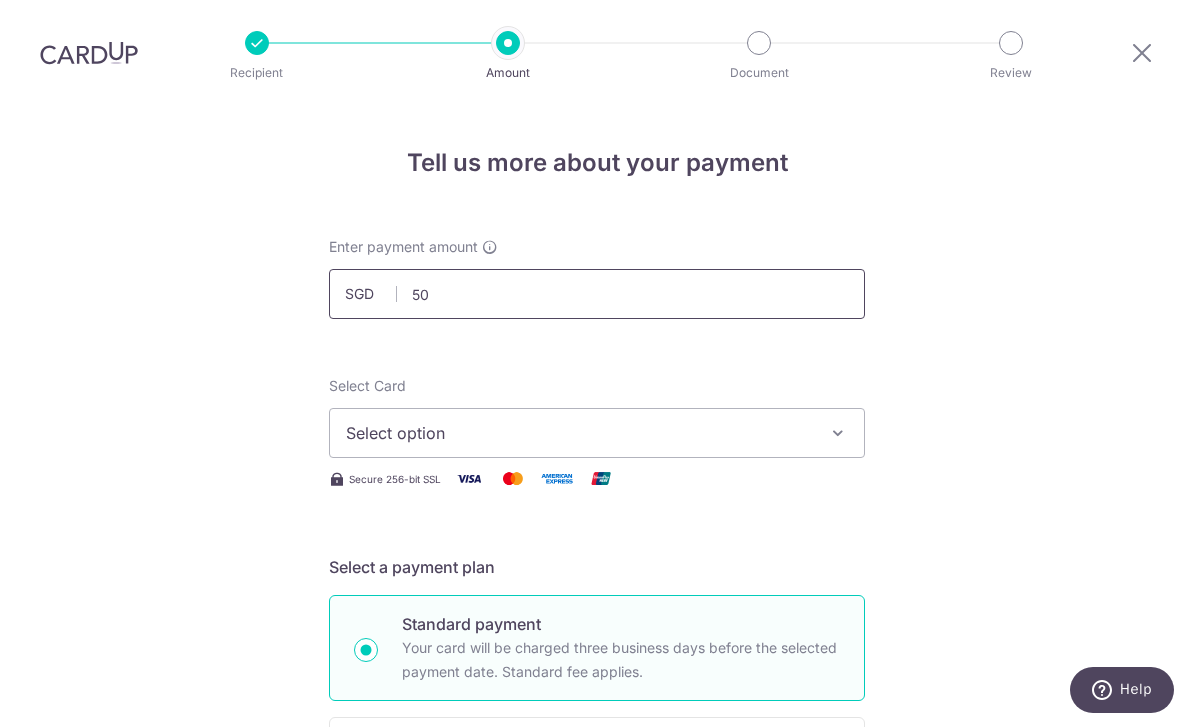 type on "5" 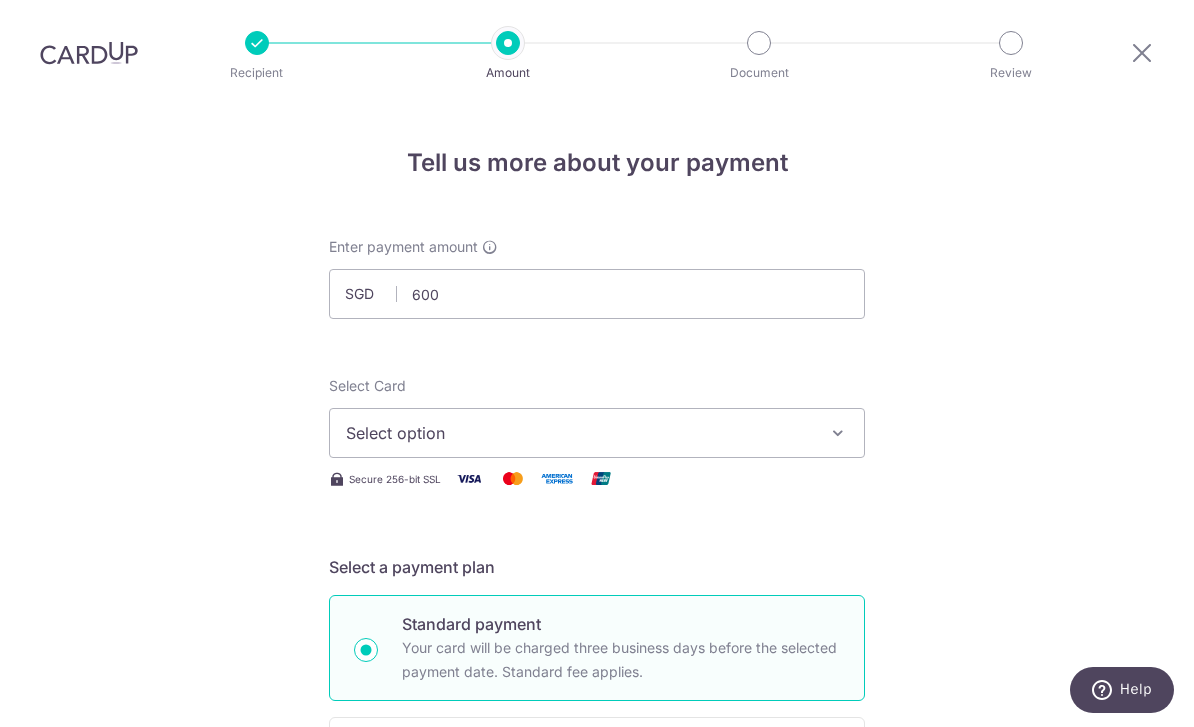 click on "Tell us more about your payment
Enter payment amount
SGD
600
500.00
Select Card
Select option
Add credit card
Your Cards
**** 2004
**** 4210
**** 9946
Secure 256-bit SSL
Text
New card details
Card" at bounding box center [597, 1009] 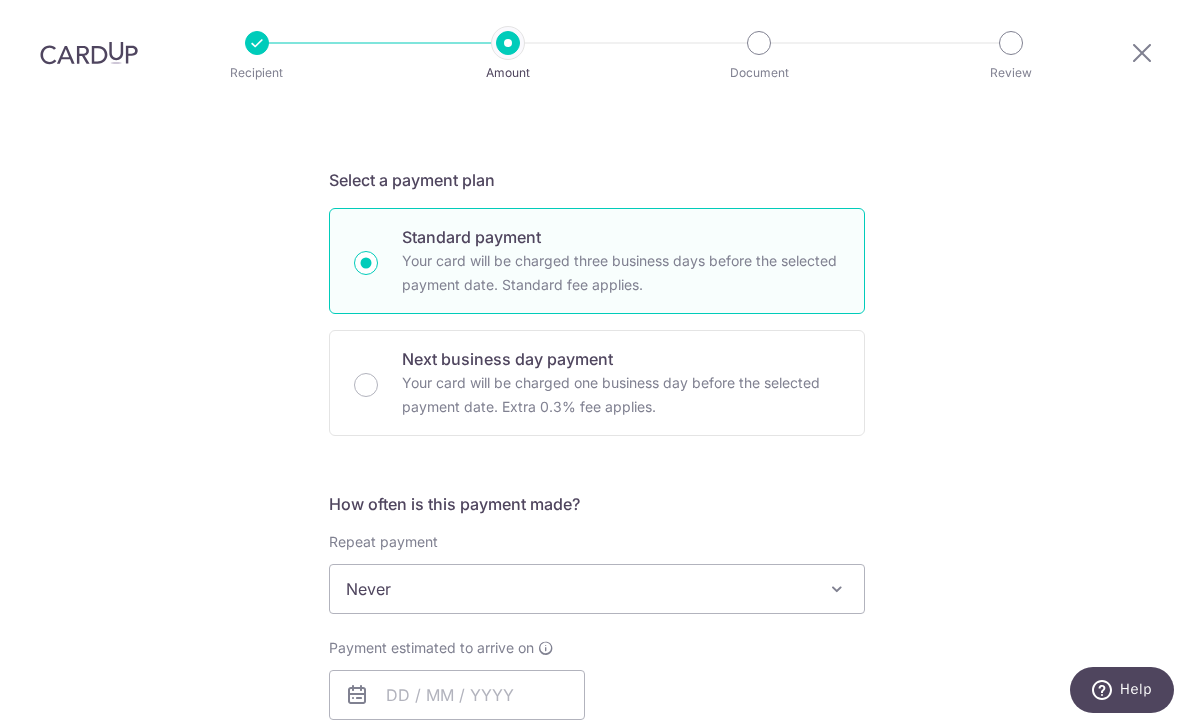 scroll, scrollTop: 386, scrollLeft: 0, axis: vertical 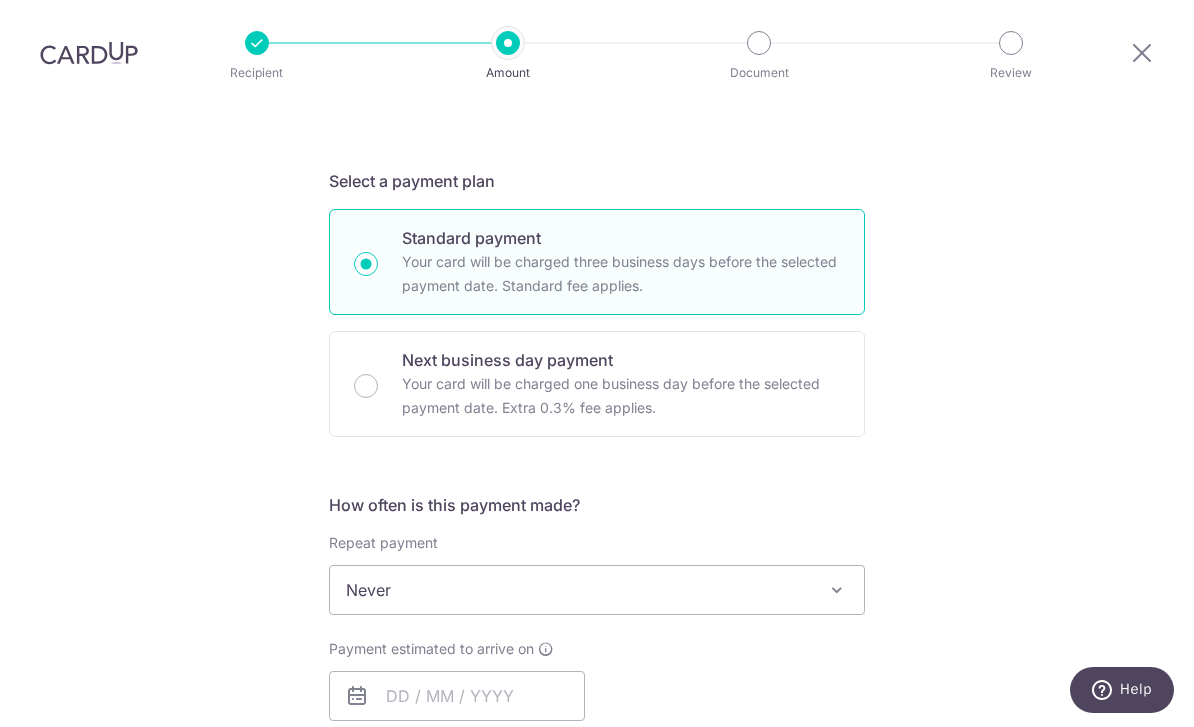 click on "Your card will be charged one business day before the selected payment date. Extra 0.3% fee applies." at bounding box center (621, 396) 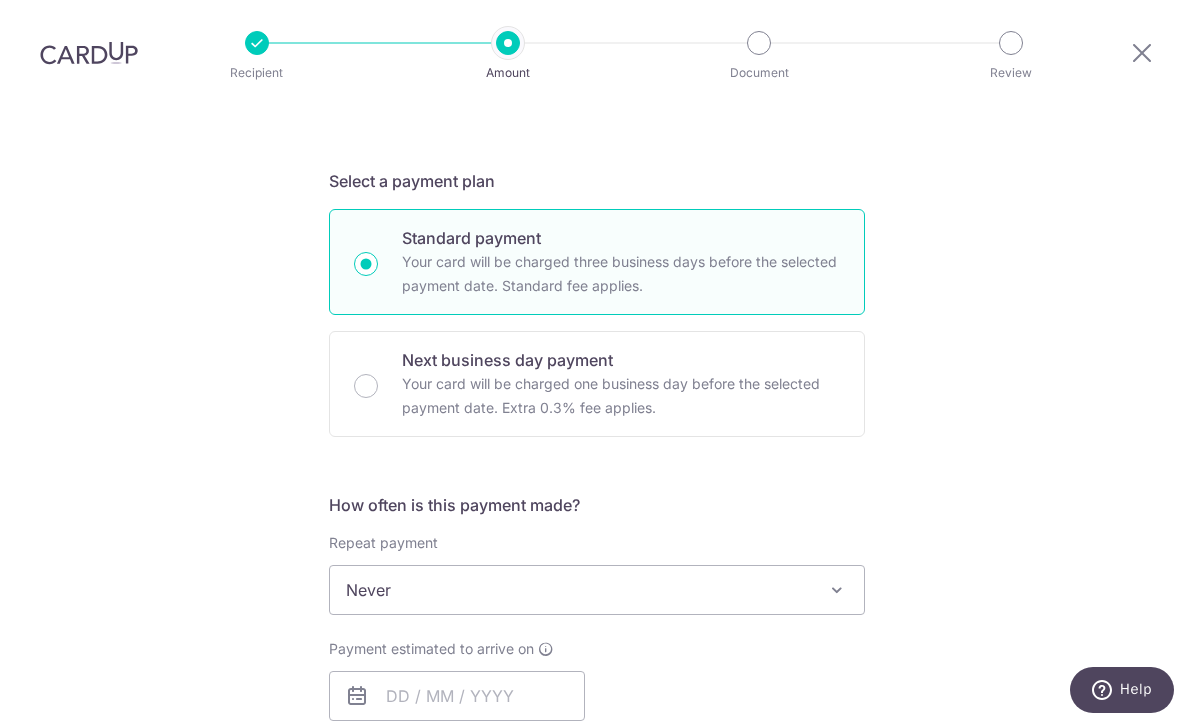 click on "Next business day payment
Your card will be charged one business day before the selected payment date. Extra 0.3% fee applies." at bounding box center [366, 386] 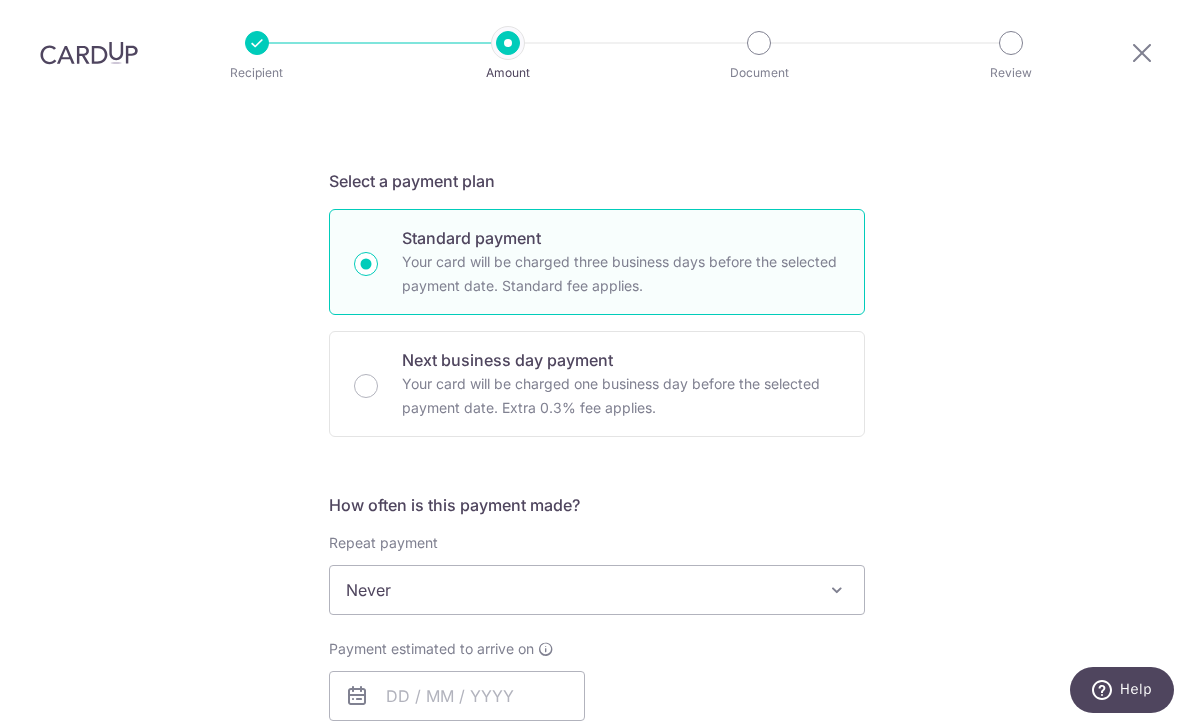 radio on "false" 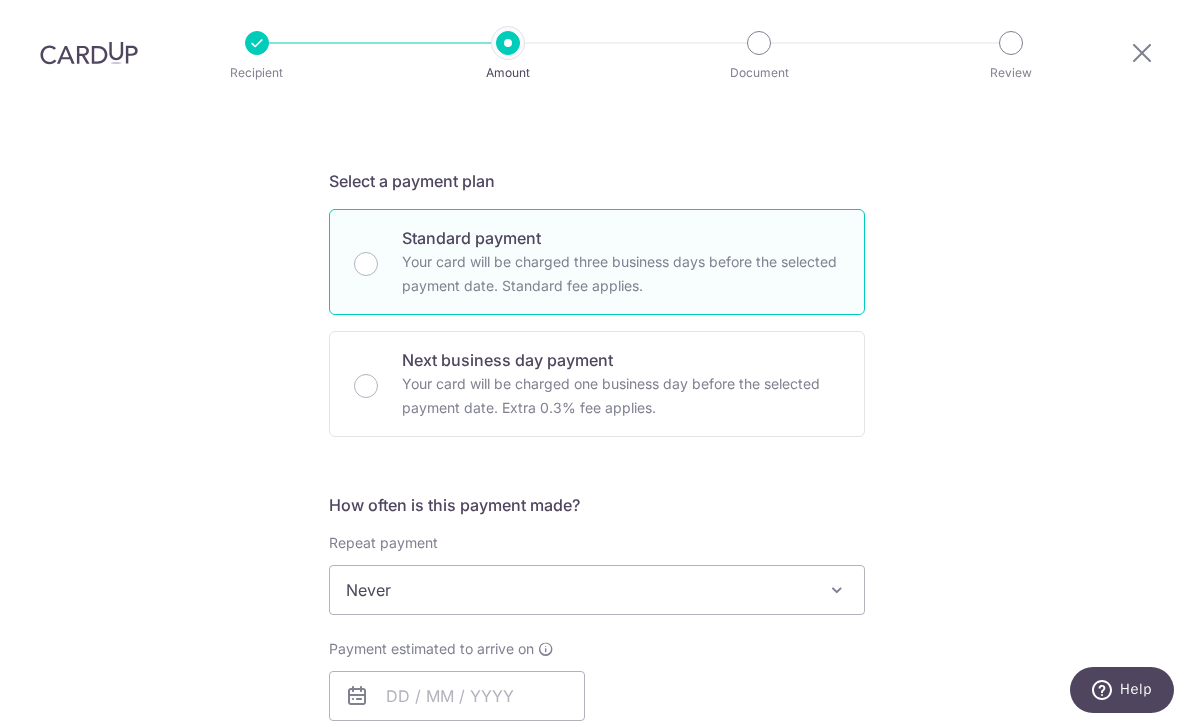 radio on "true" 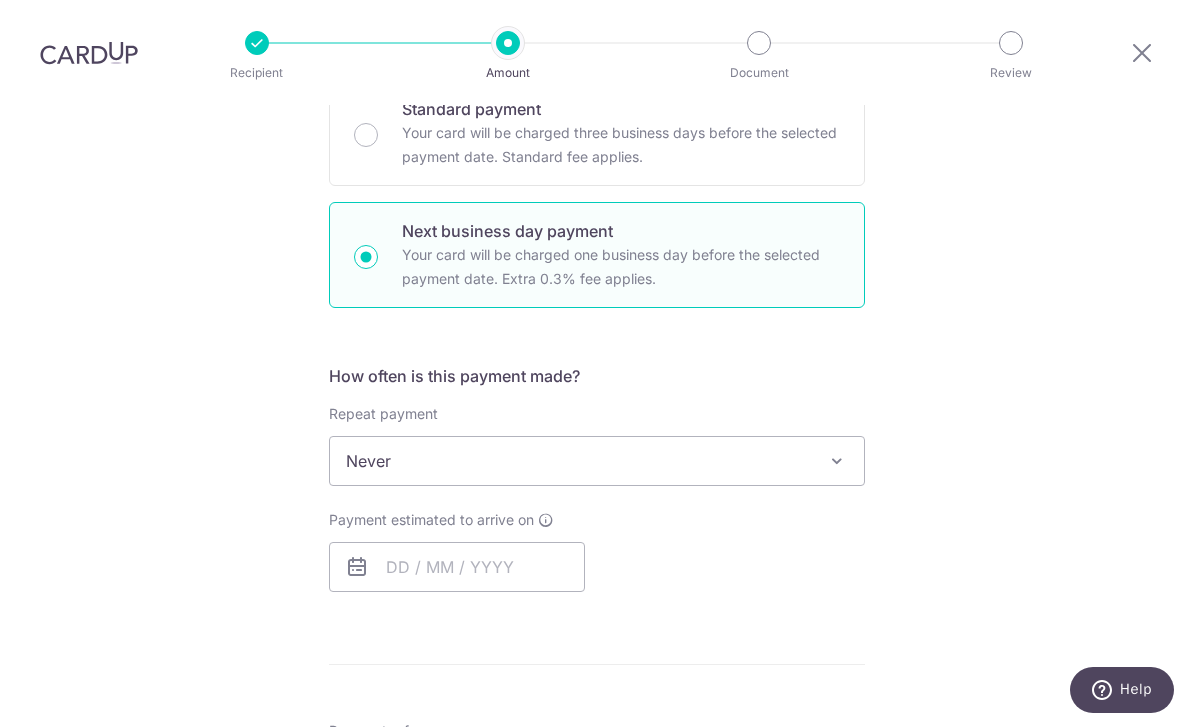 scroll, scrollTop: 511, scrollLeft: 0, axis: vertical 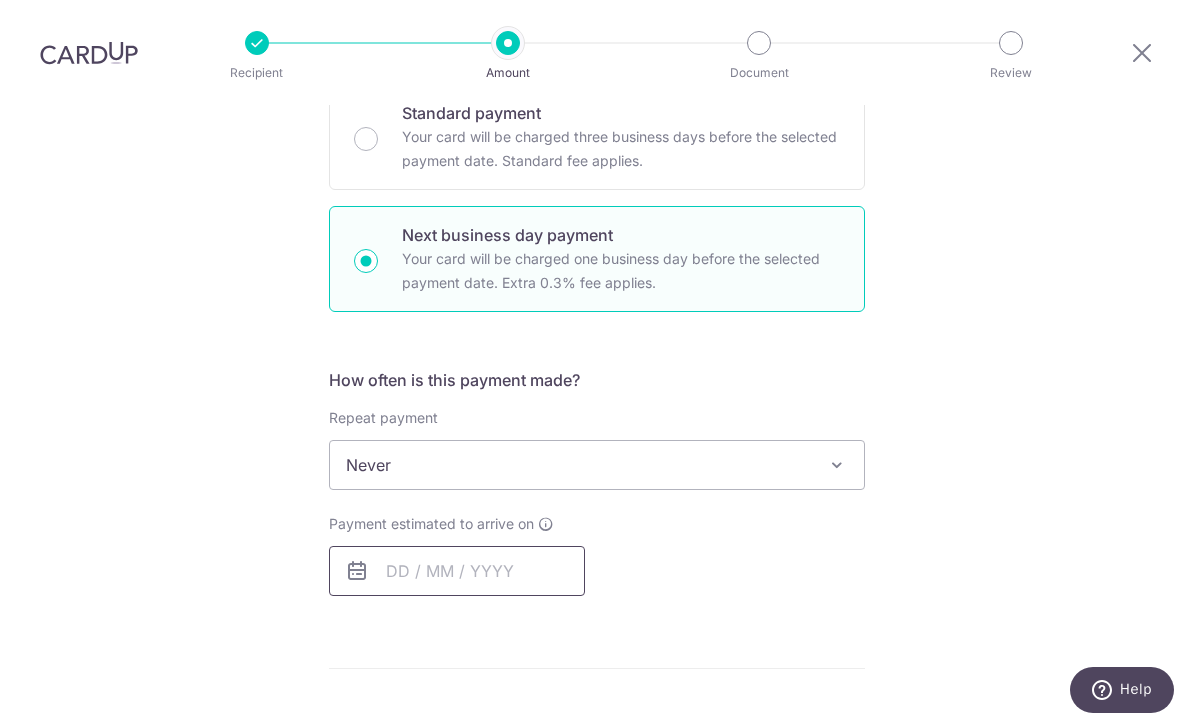 click at bounding box center [457, 571] 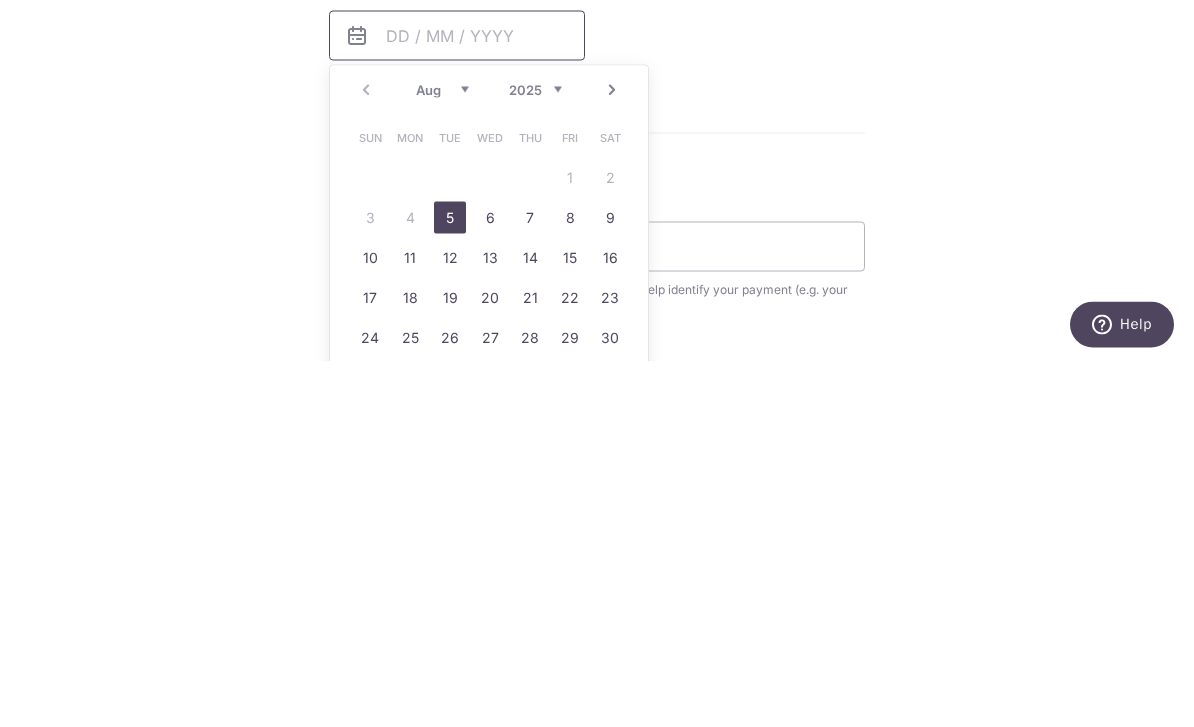 scroll, scrollTop: 677, scrollLeft: 0, axis: vertical 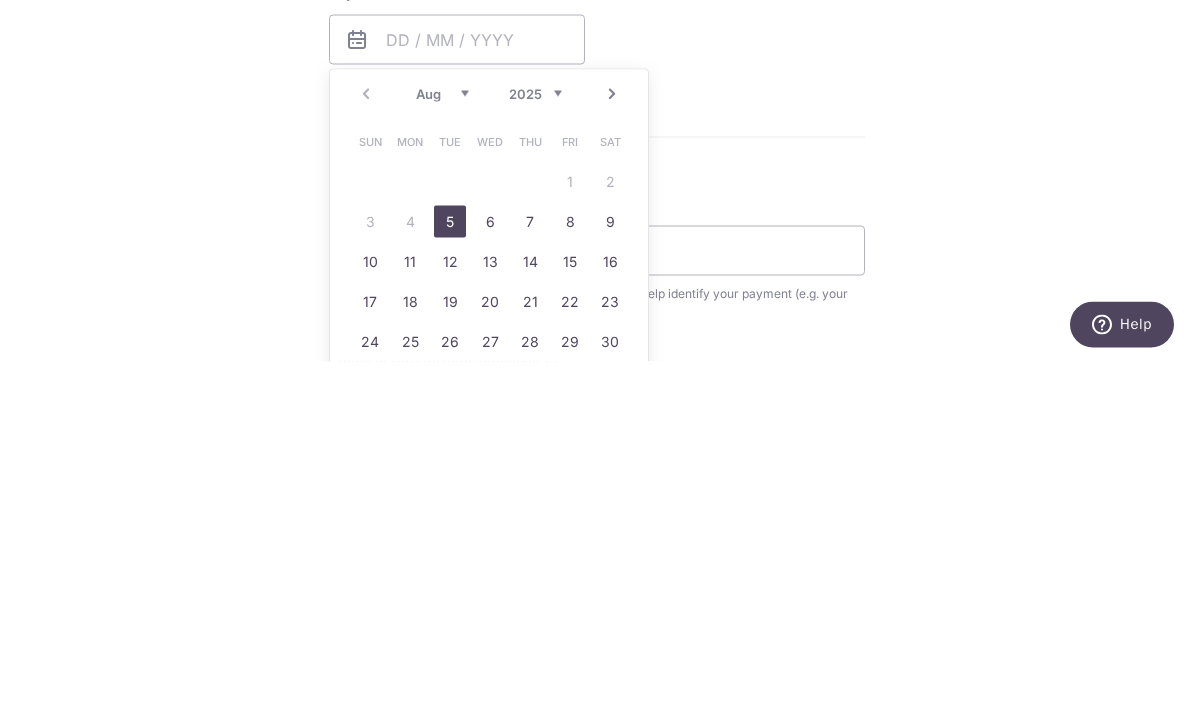 click on "5" at bounding box center [450, 587] 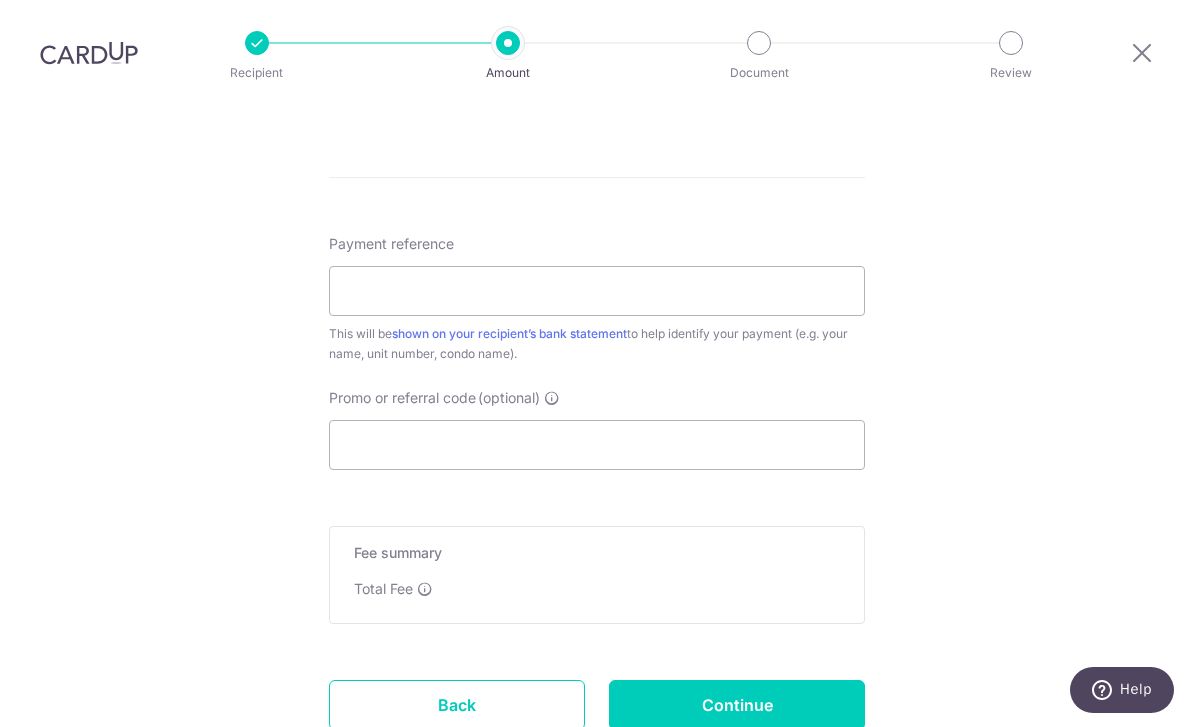 scroll, scrollTop: 1176, scrollLeft: 0, axis: vertical 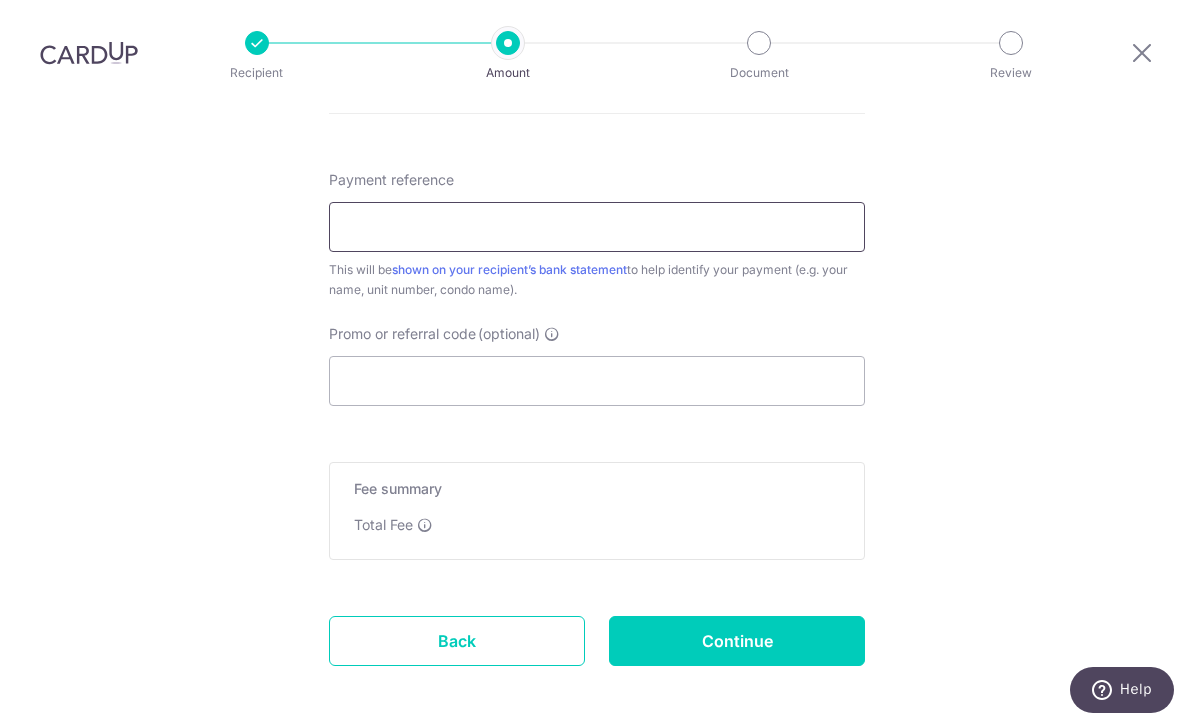 click on "Payment reference" at bounding box center (597, 227) 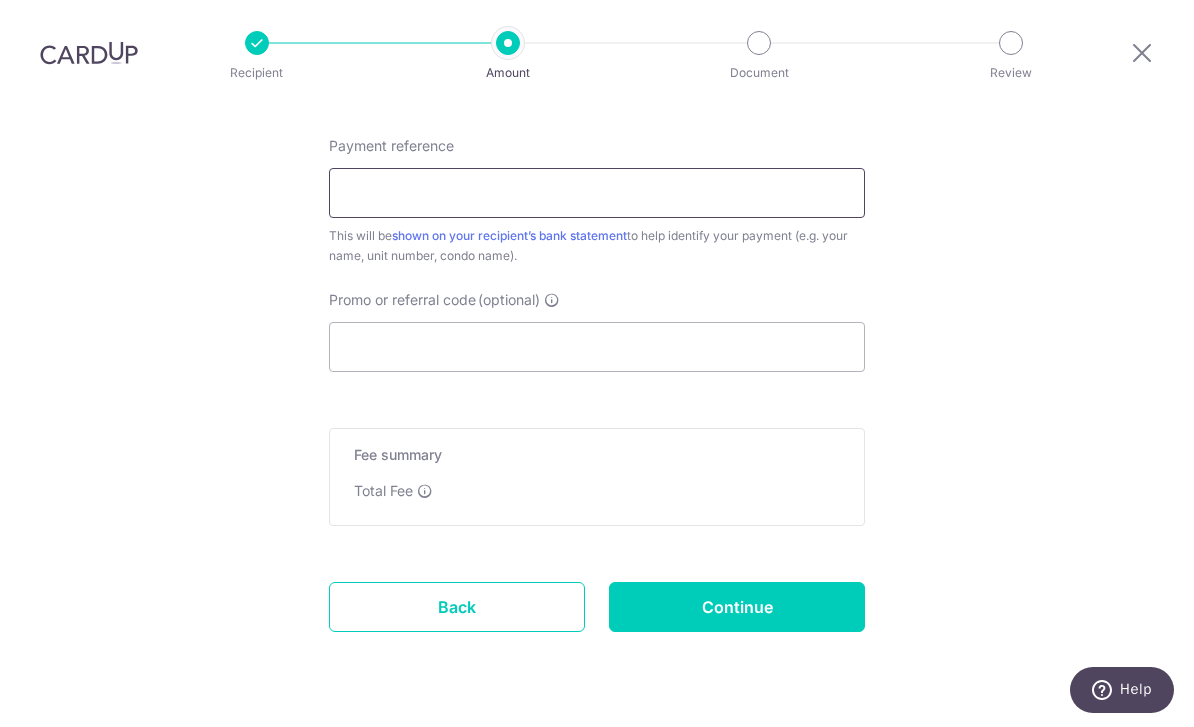 scroll, scrollTop: 1209, scrollLeft: 0, axis: vertical 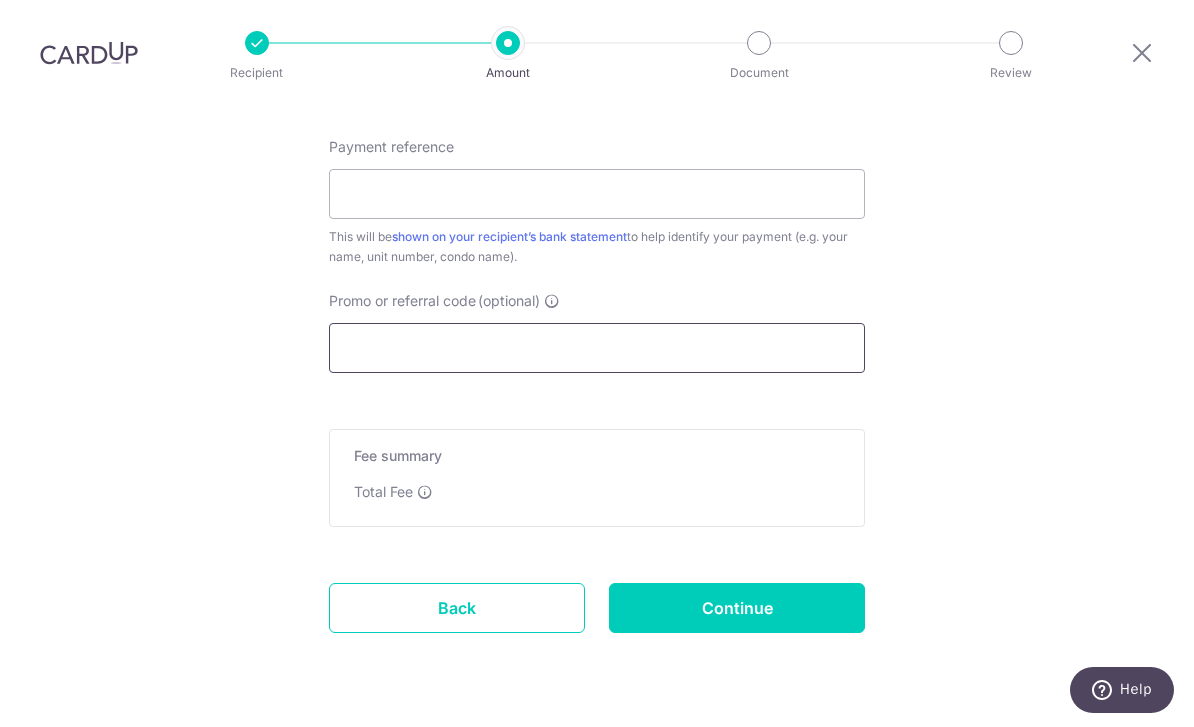 click on "Promo or referral code
(optional)" at bounding box center [597, 348] 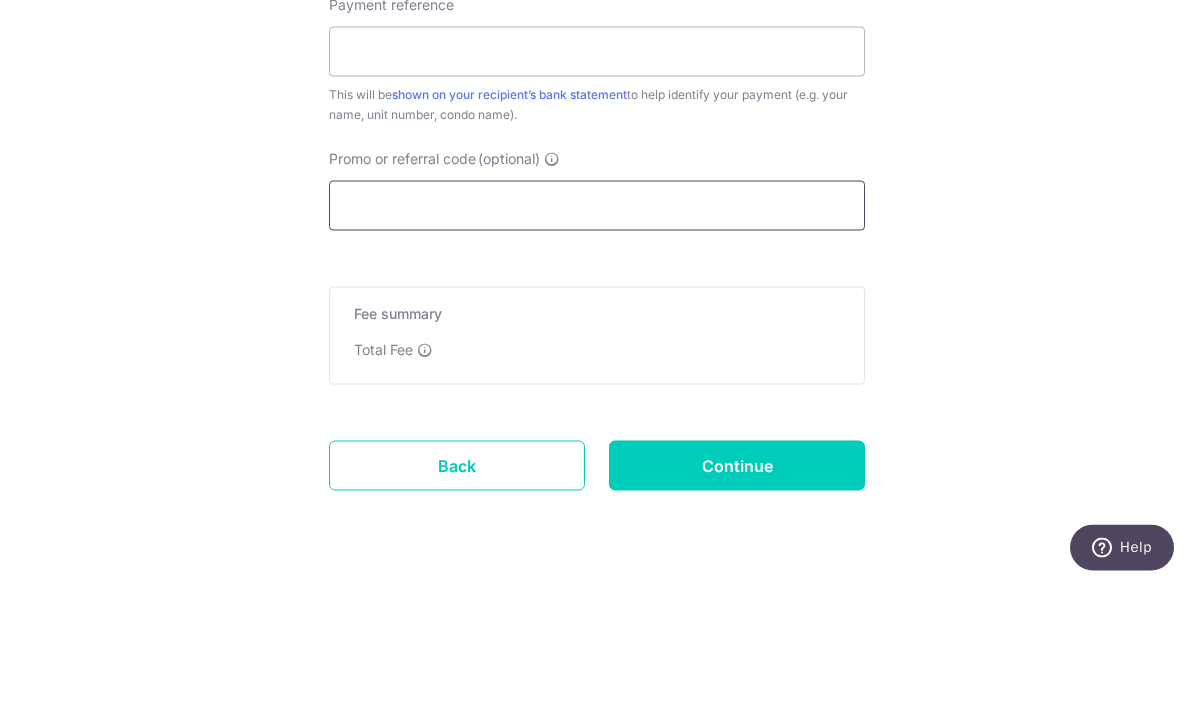 click on "Promo or referral code
(optional)" at bounding box center (597, 348) 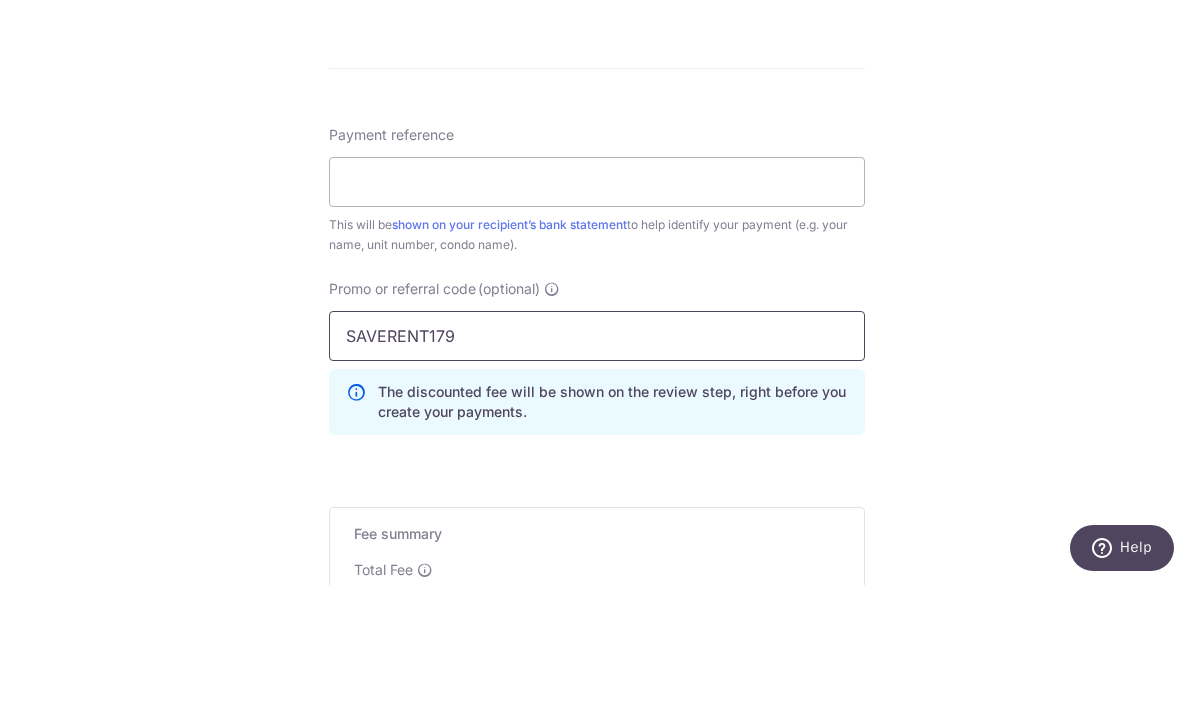 scroll, scrollTop: 1080, scrollLeft: 0, axis: vertical 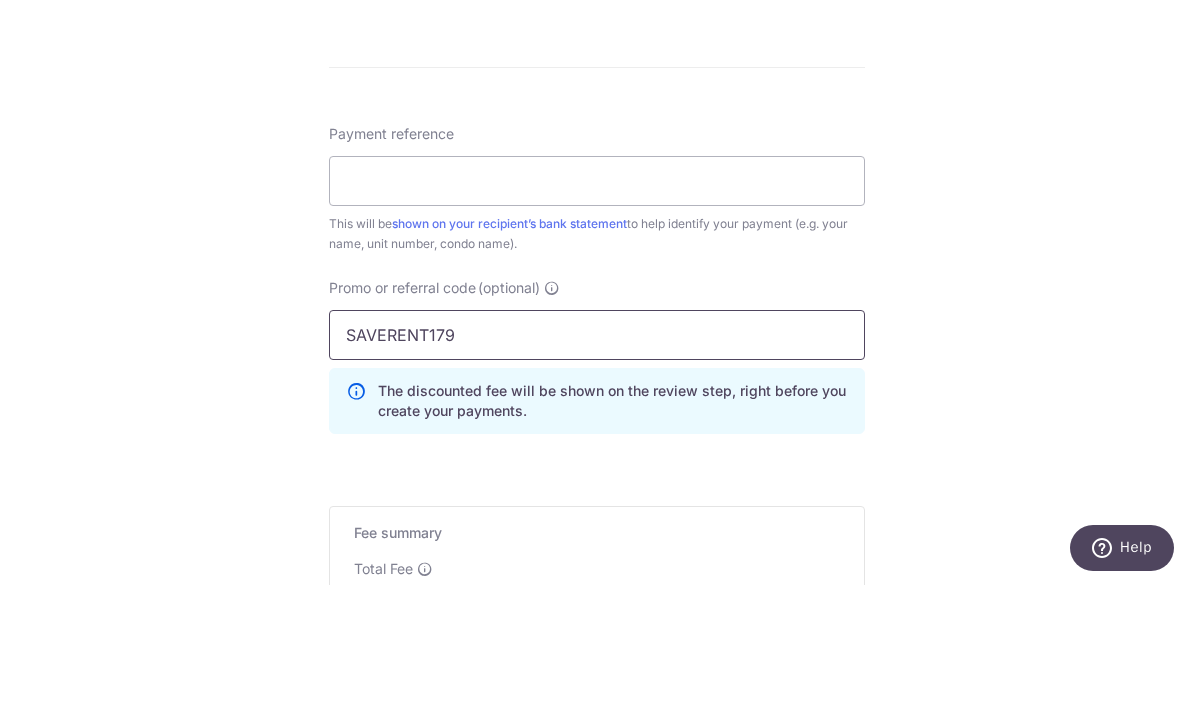 type on "SAVERENT179" 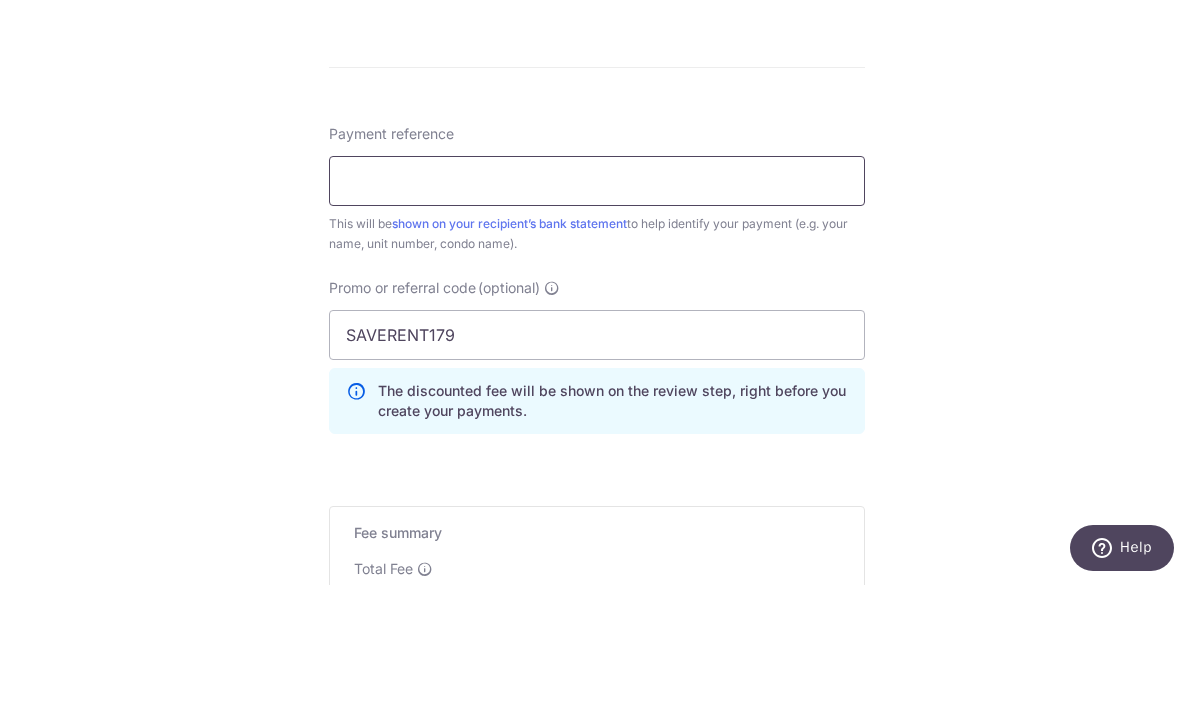 click on "Payment reference" at bounding box center [597, 323] 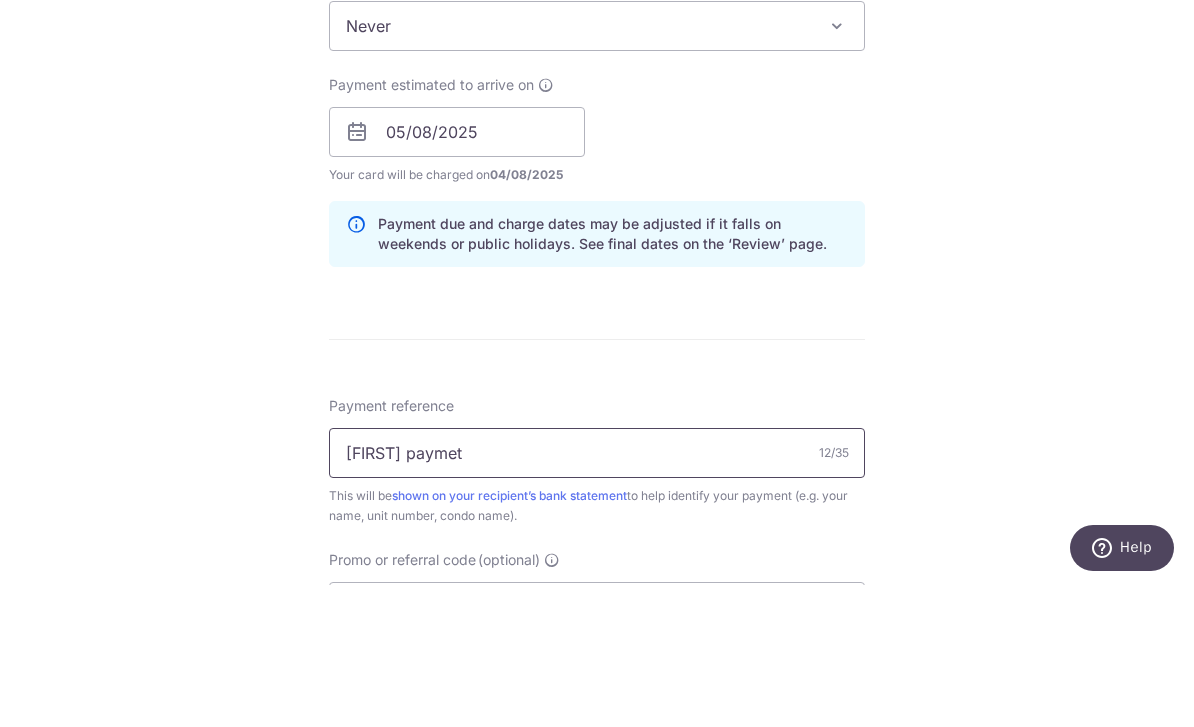 scroll, scrollTop: 811, scrollLeft: 0, axis: vertical 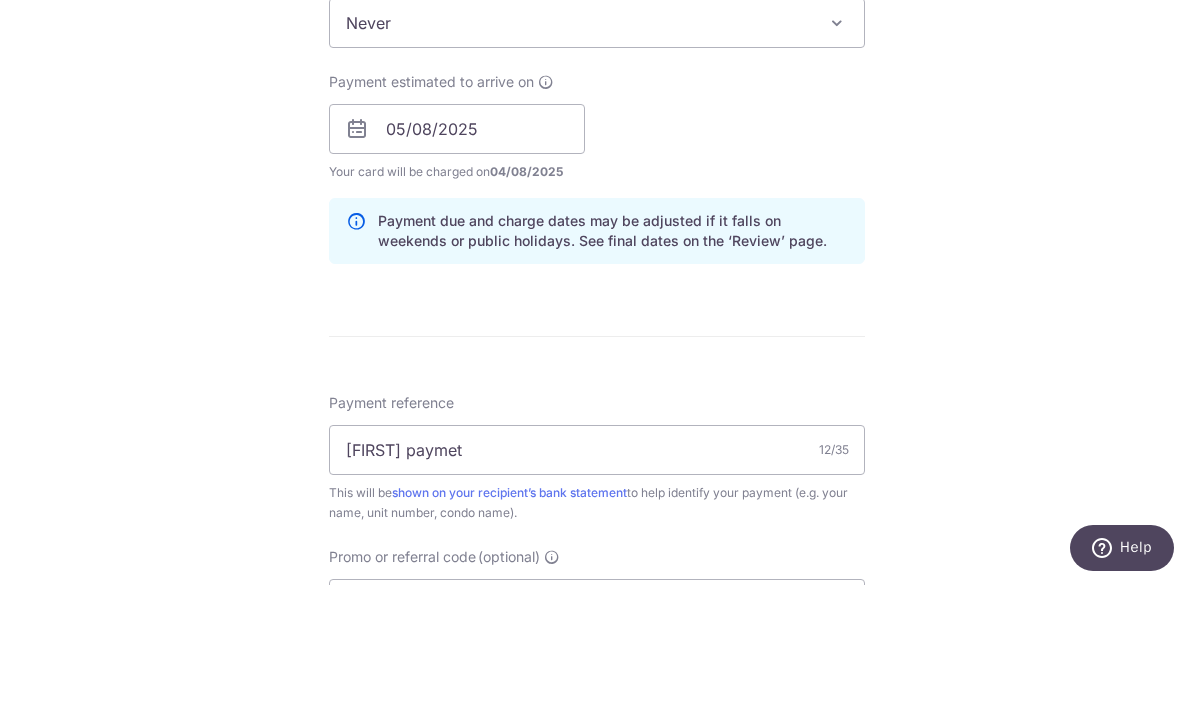 click on "Tell us more about your payment
Enter payment amount
SGD
600.00
600.00
Select Card
Select option
Add credit card
Your Cards
**** 2004
**** 4210
**** 9946
Secure 256-bit SSL
Text
New card details
Card" at bounding box center (597, 282) 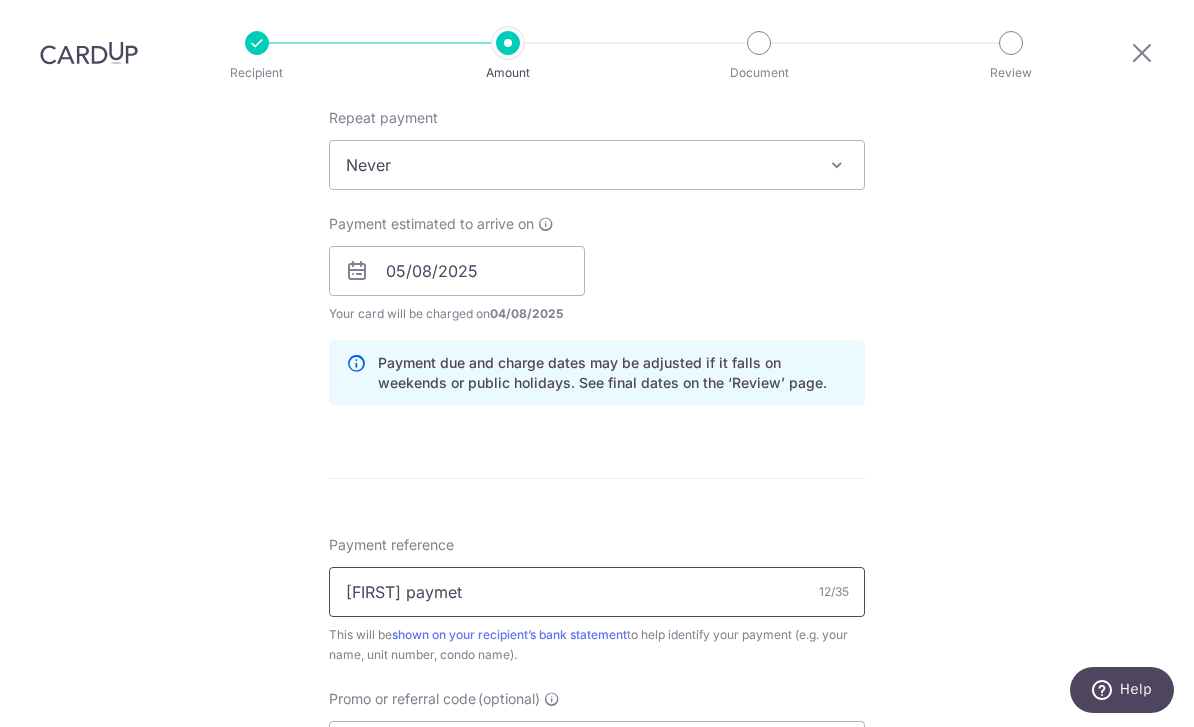 click on "Mhake paymet" at bounding box center (597, 592) 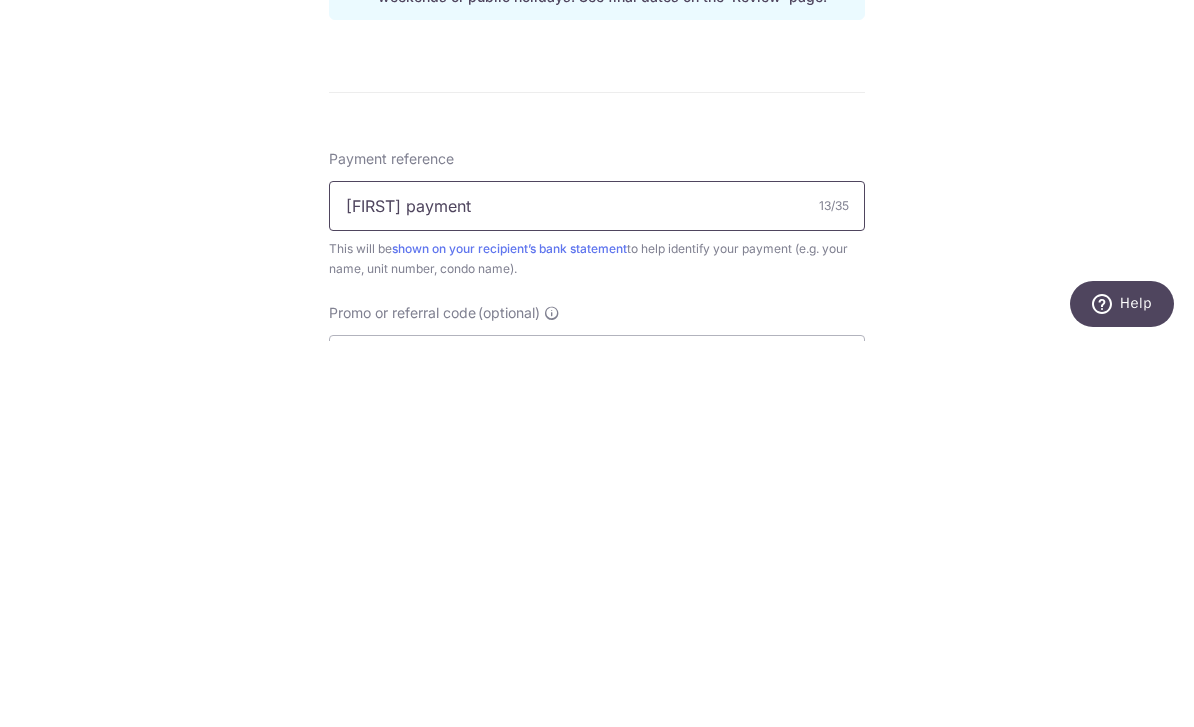 type on "Mhake payment" 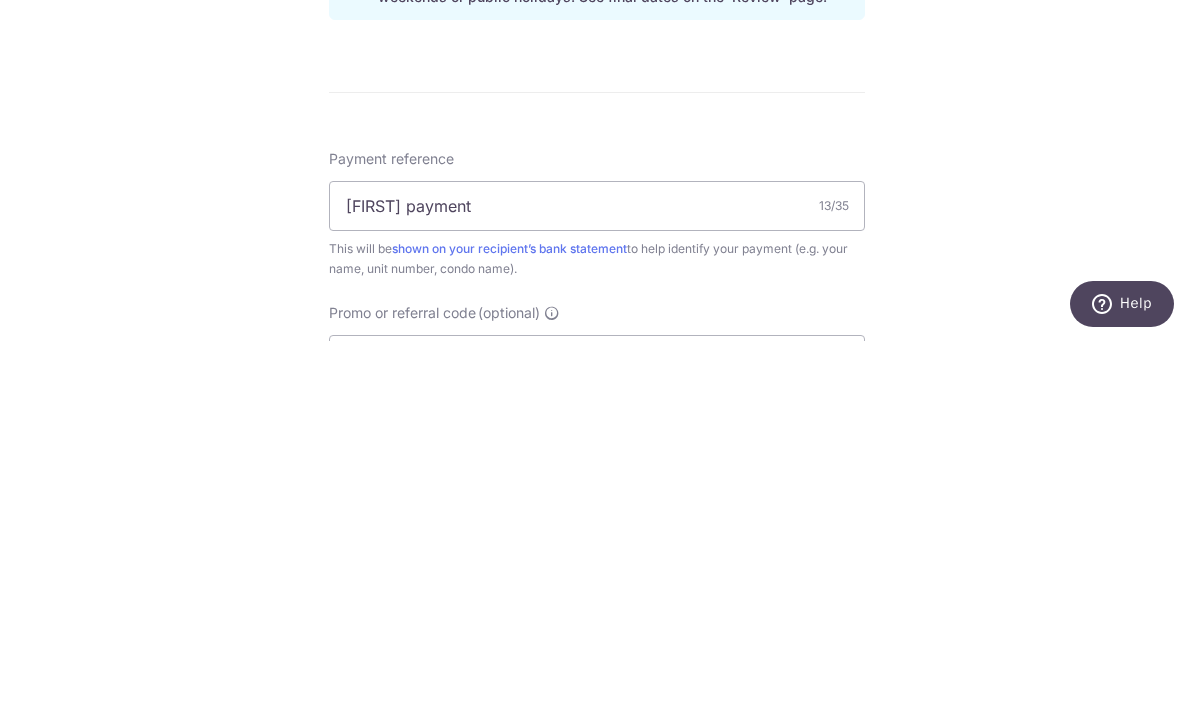 click on "Tell us more about your payment
Enter payment amount
SGD
600.00
600.00
Select Card
Select option
Add credit card
Your Cards
**** 2004
**** 4210
**** 9946
Secure 256-bit SSL
Text
New card details
Card" at bounding box center [597, 282] 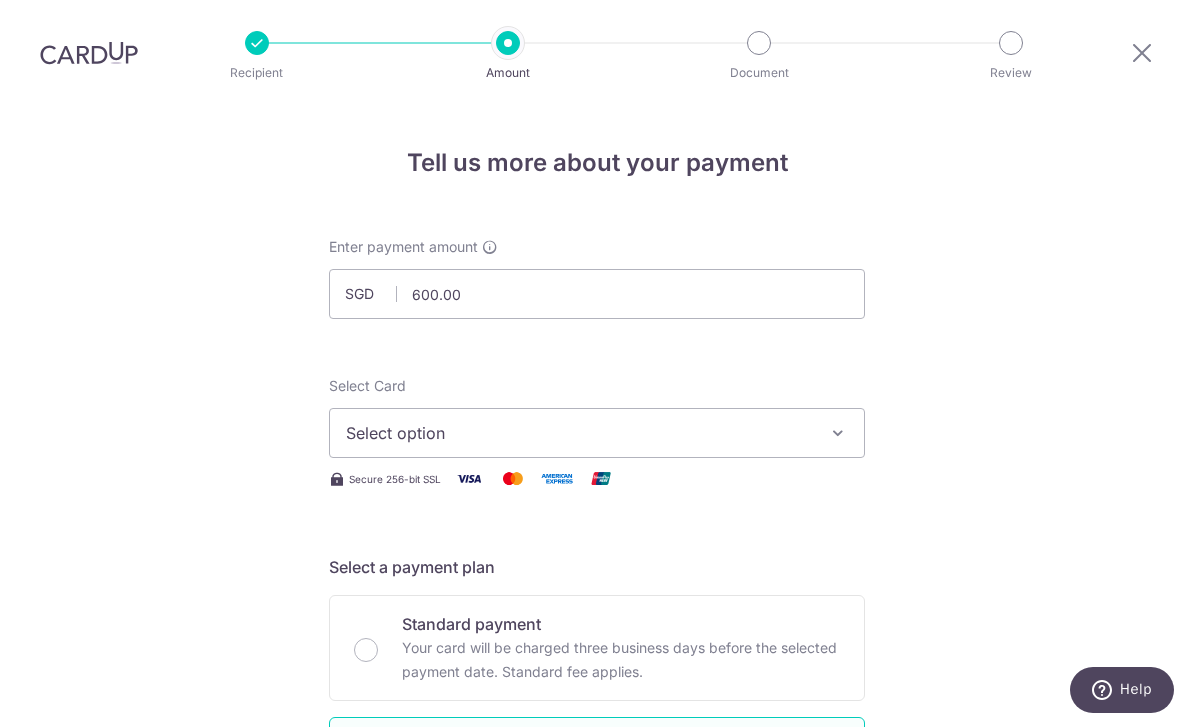 scroll, scrollTop: 0, scrollLeft: 0, axis: both 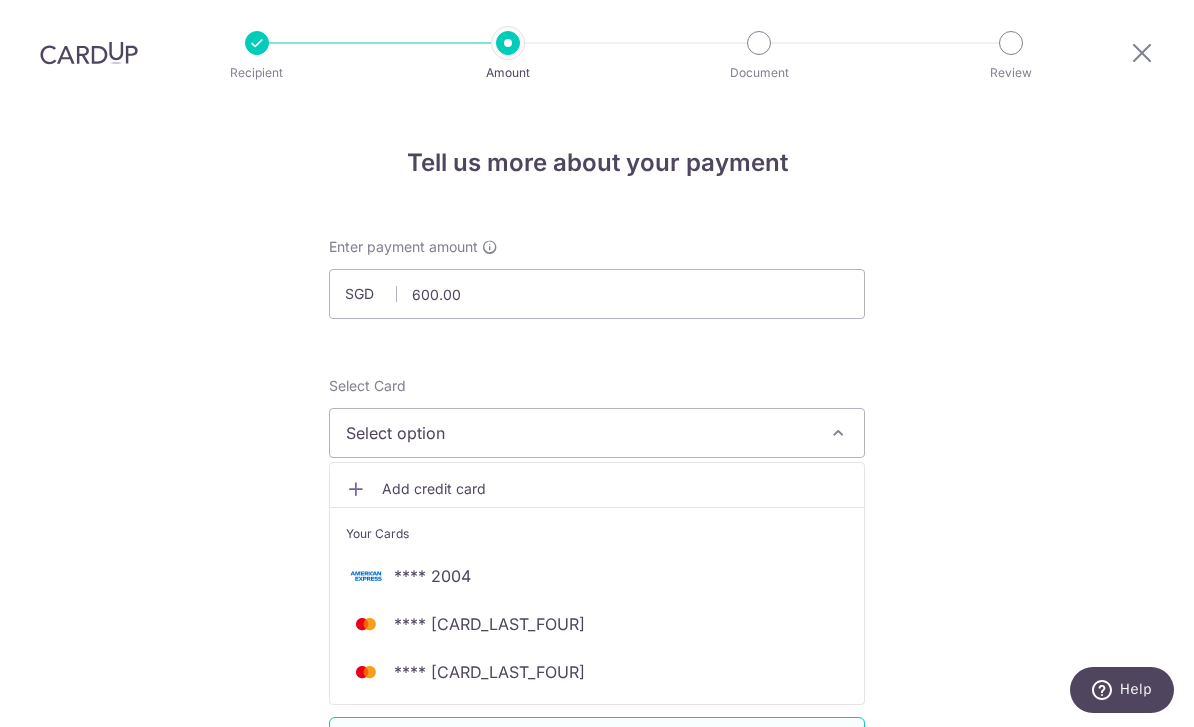 click on "**** 4210" at bounding box center [597, 624] 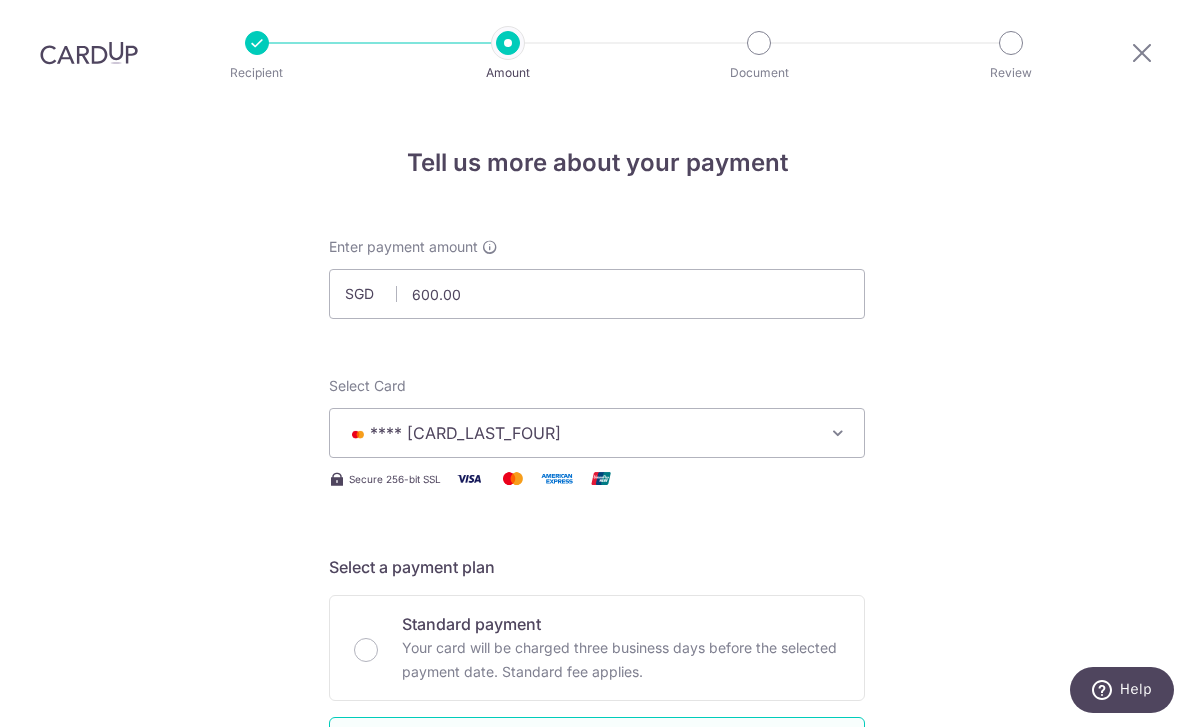 scroll, scrollTop: 0, scrollLeft: 0, axis: both 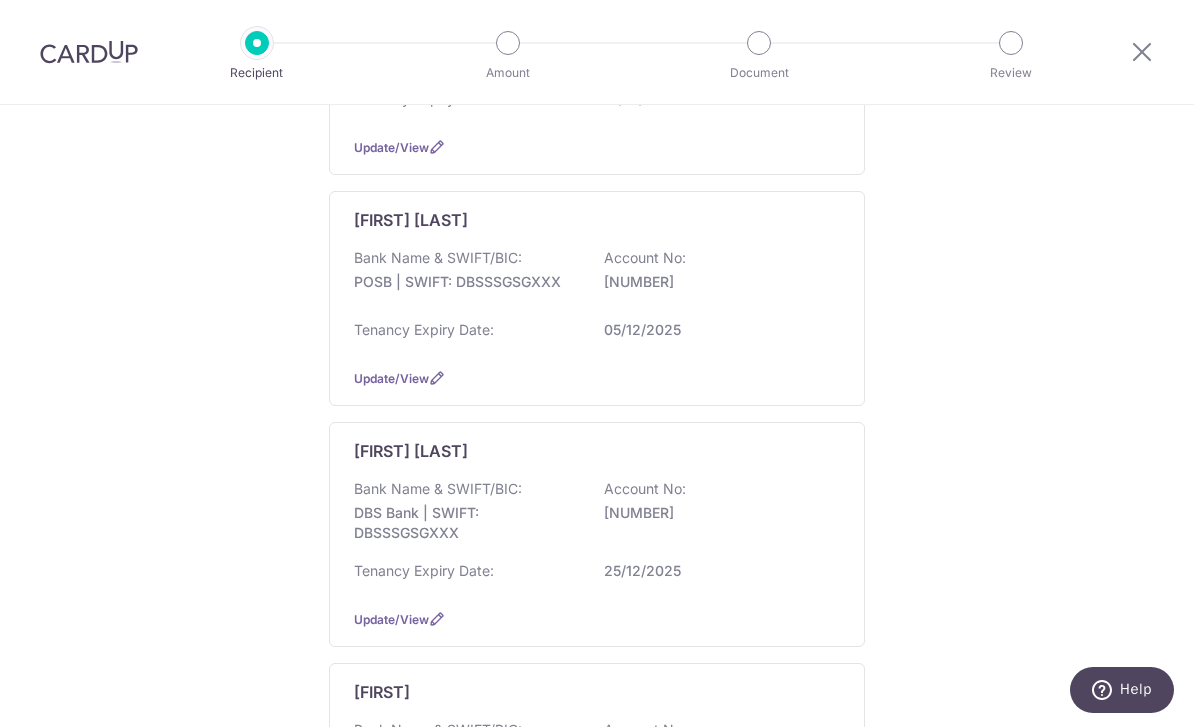 click on "Tenancy Expiry Date:
[DATE]" at bounding box center [597, 577] 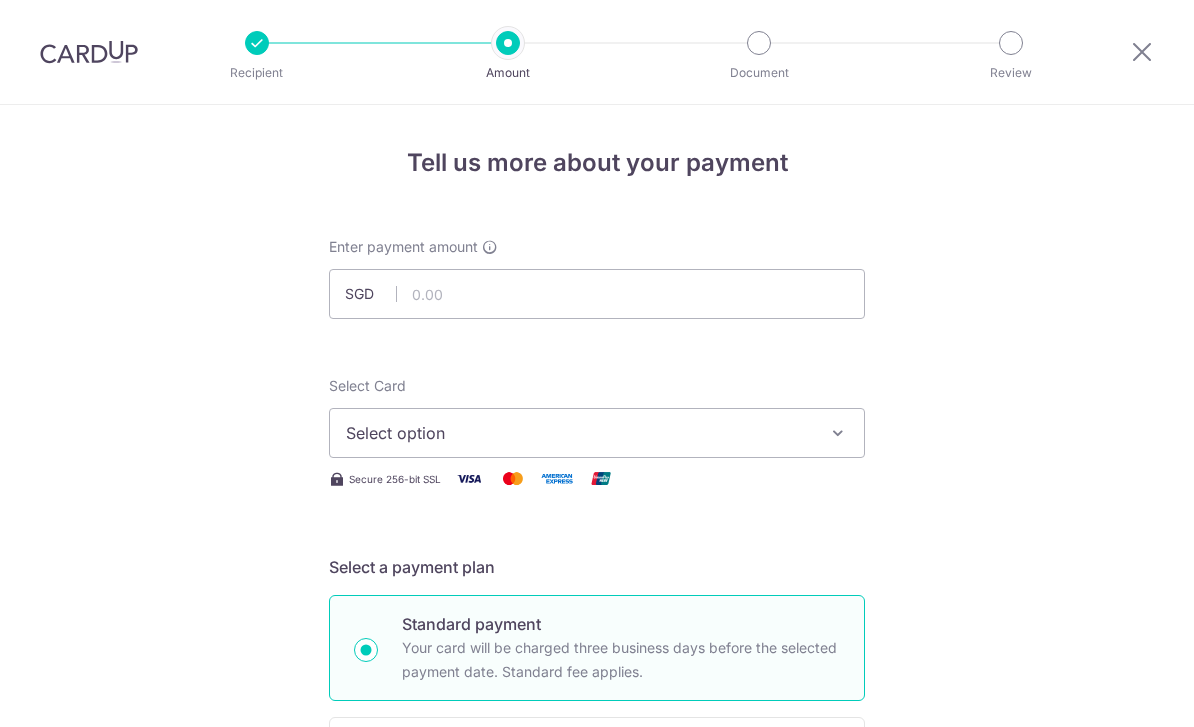 scroll, scrollTop: 0, scrollLeft: 0, axis: both 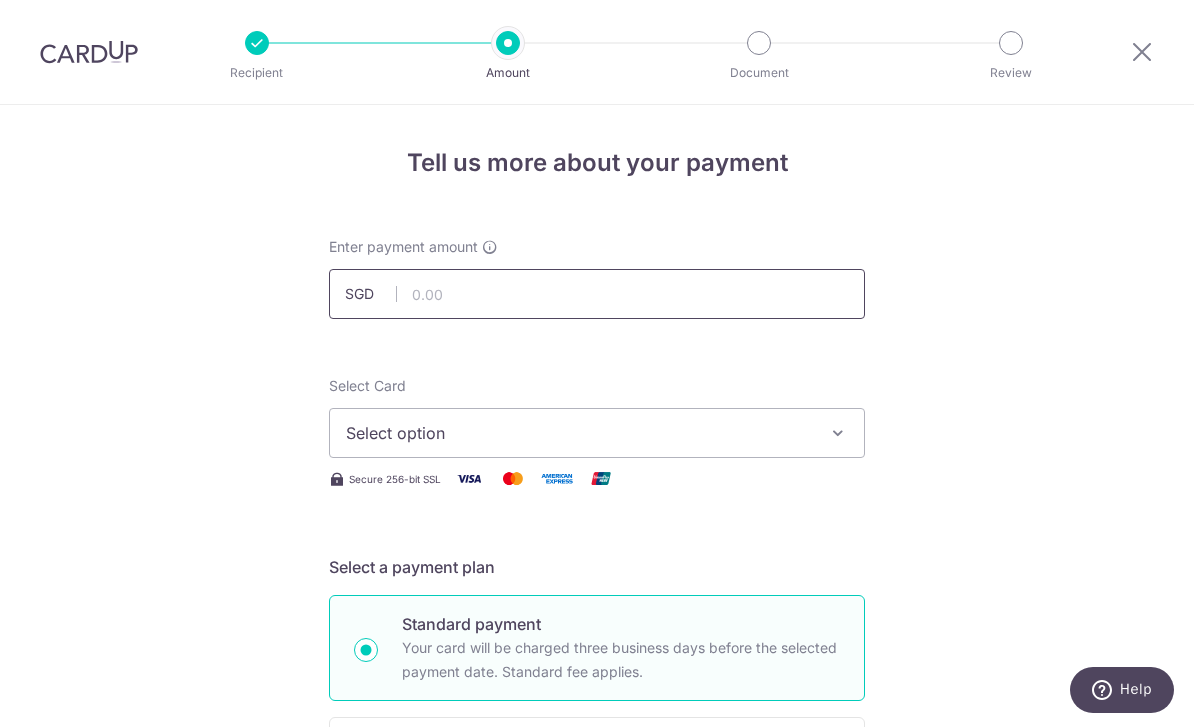 click at bounding box center (597, 294) 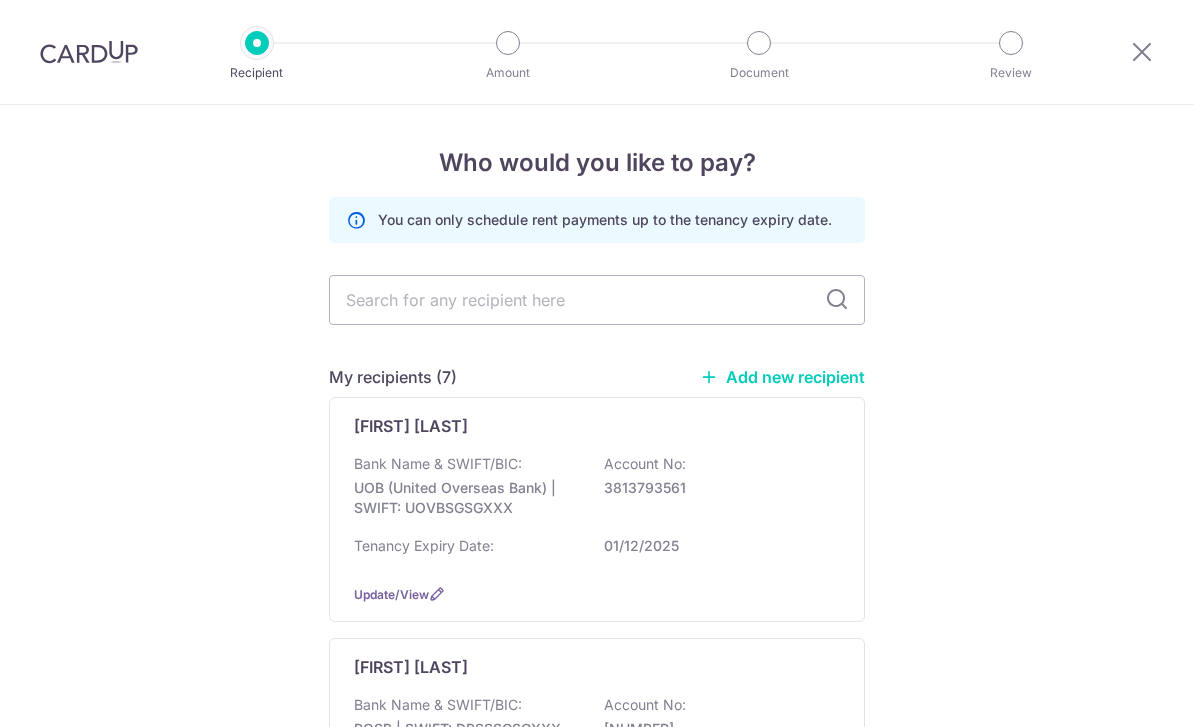 scroll, scrollTop: 0, scrollLeft: 0, axis: both 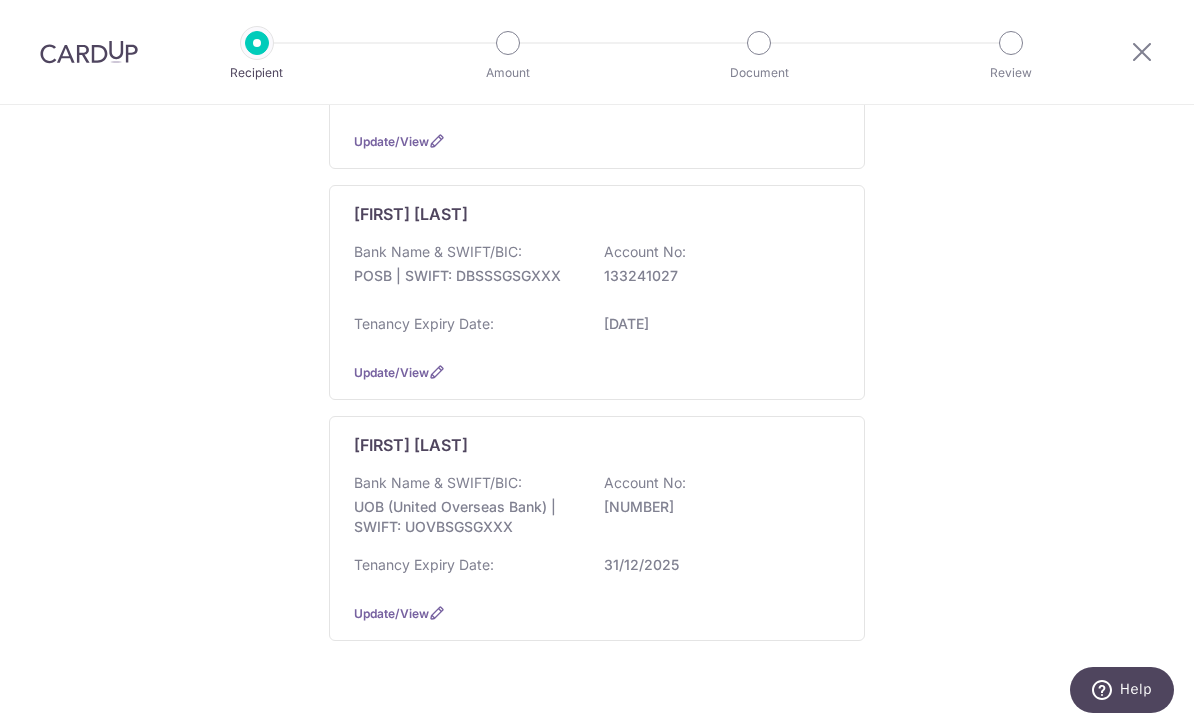 click on "Bank Name & SWIFT/BIC:
POSB | SWIFT: DBSSSGSGXXX
Account No:
133241027" at bounding box center [597, 274] 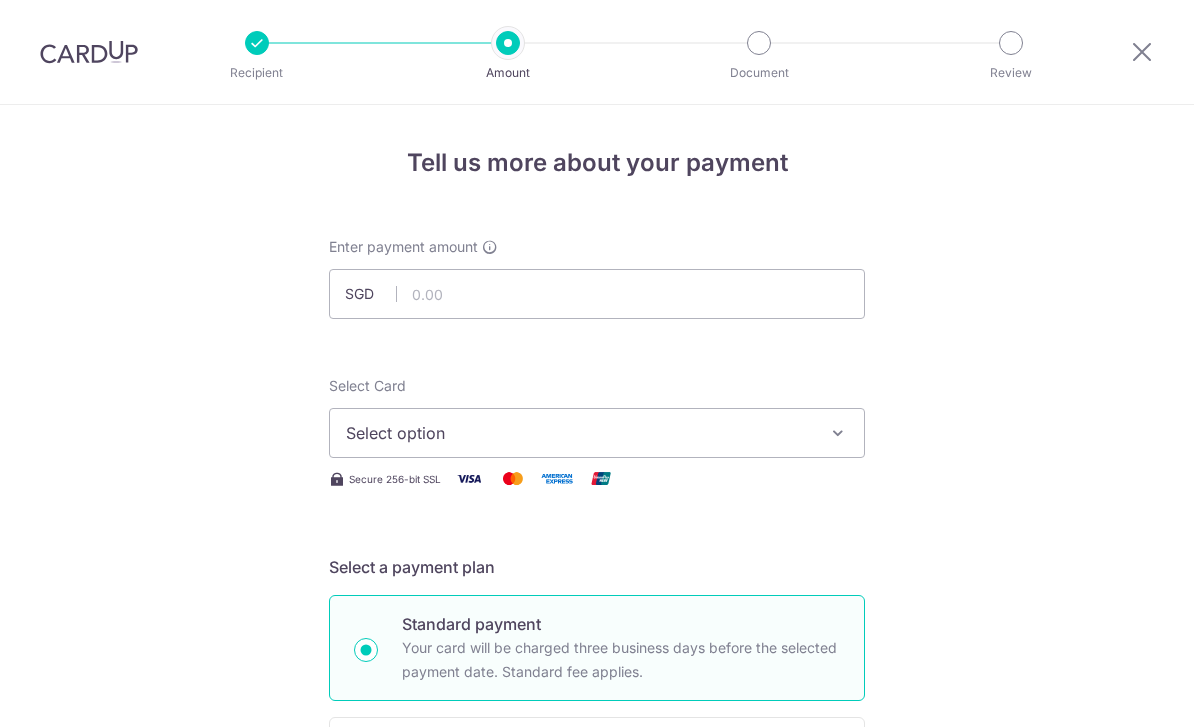 scroll, scrollTop: 0, scrollLeft: 0, axis: both 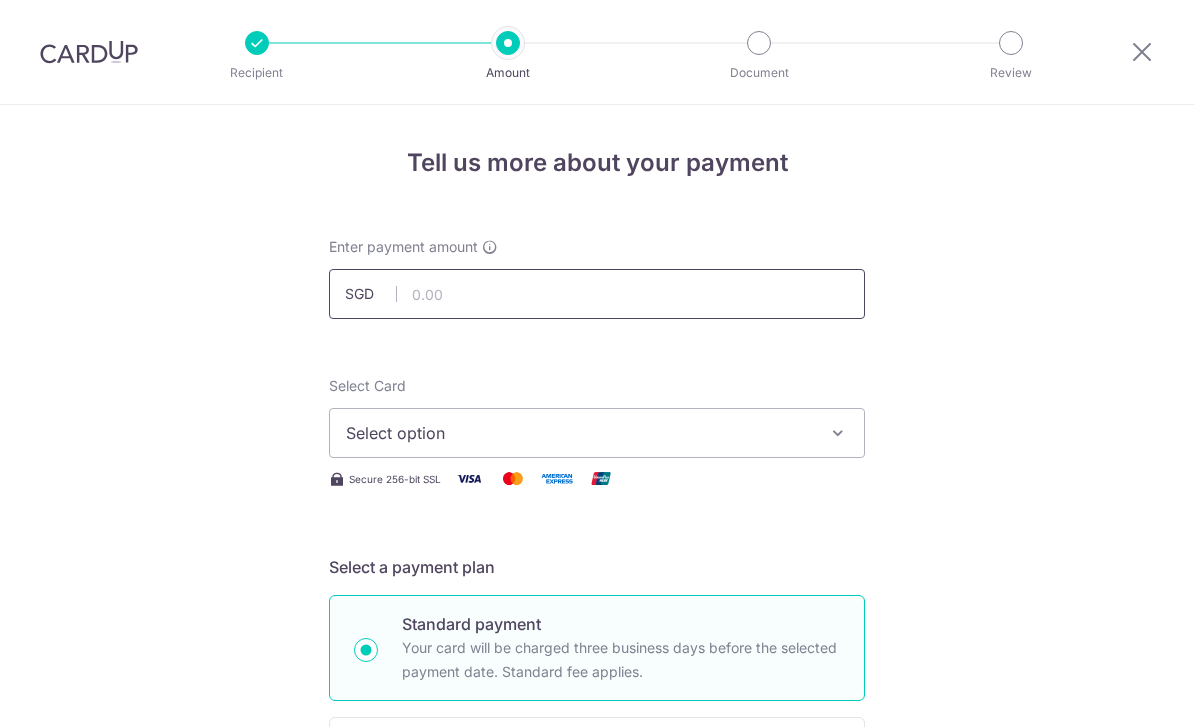 click at bounding box center (597, 294) 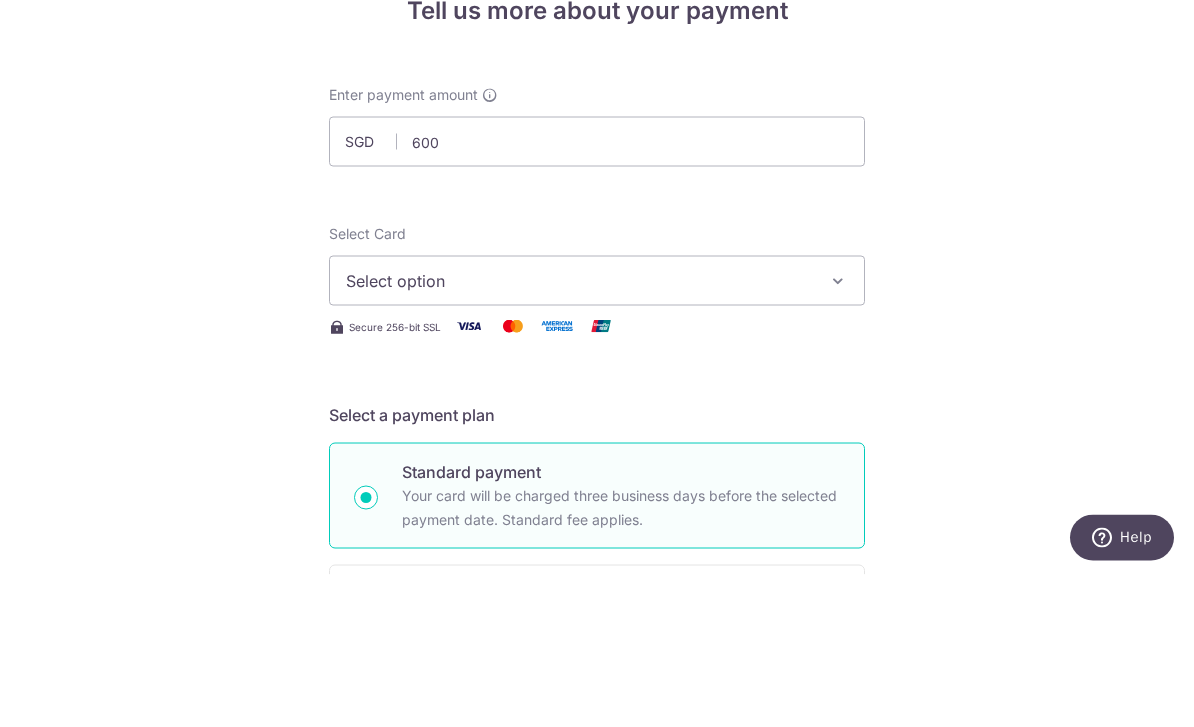 click on "Tell us more about your payment
SGD
600
Select Card
Select option
Add credit card
Your Cards
**** [LAST_FOUR_DIGITS]
**** [LAST_FOUR_DIGITS]
**** [LAST_FOUR_DIGITS]
Secure 256-bit SSL
Text
New card details
Card" at bounding box center (597, 1009) 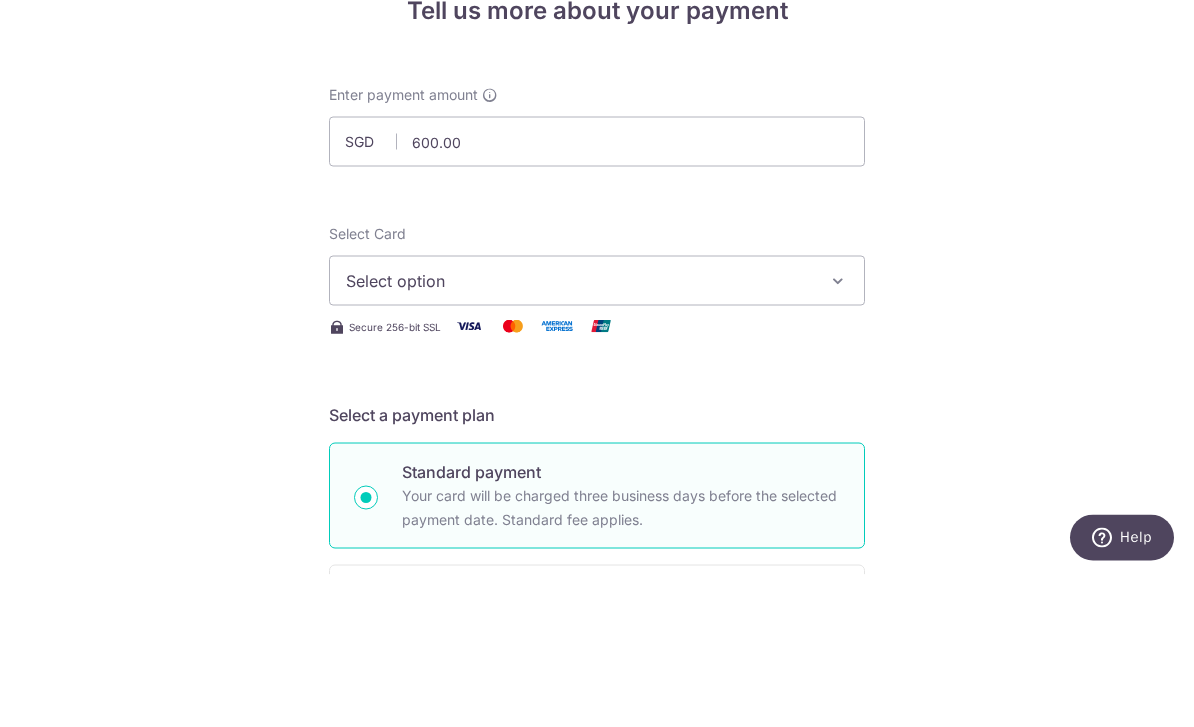 scroll, scrollTop: 64, scrollLeft: 0, axis: vertical 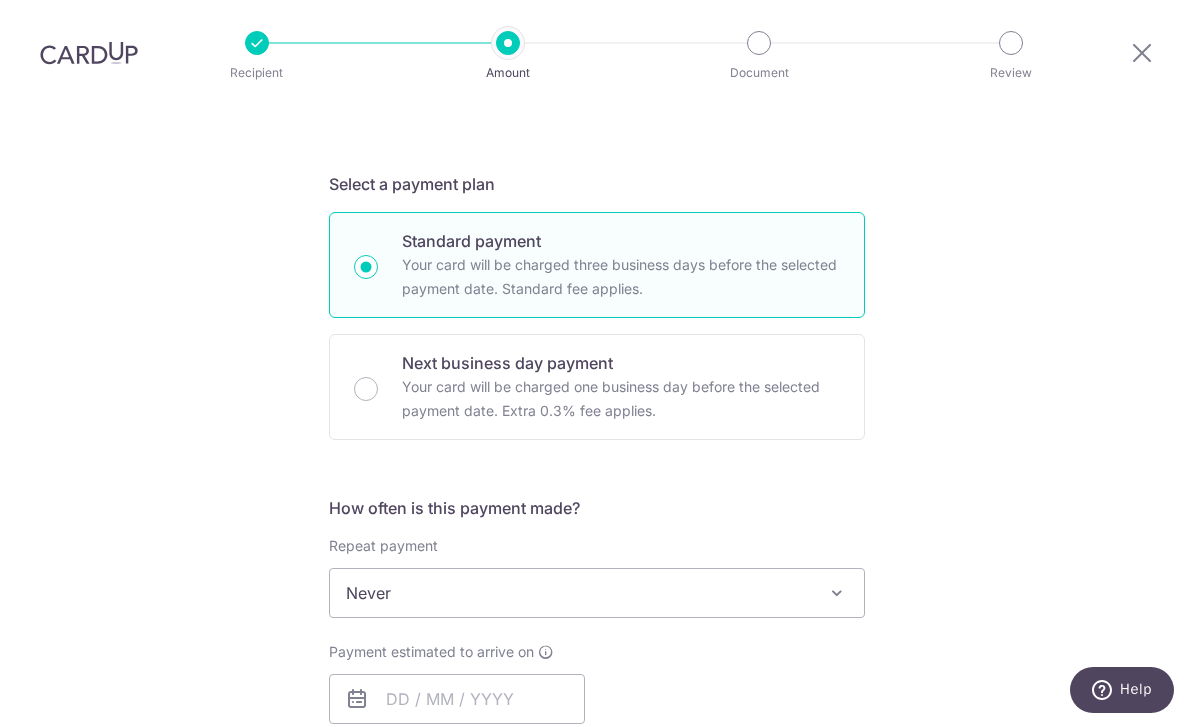 click on "Your card will be charged one business day before the selected payment date. Extra 0.3% fee applies." at bounding box center [621, 399] 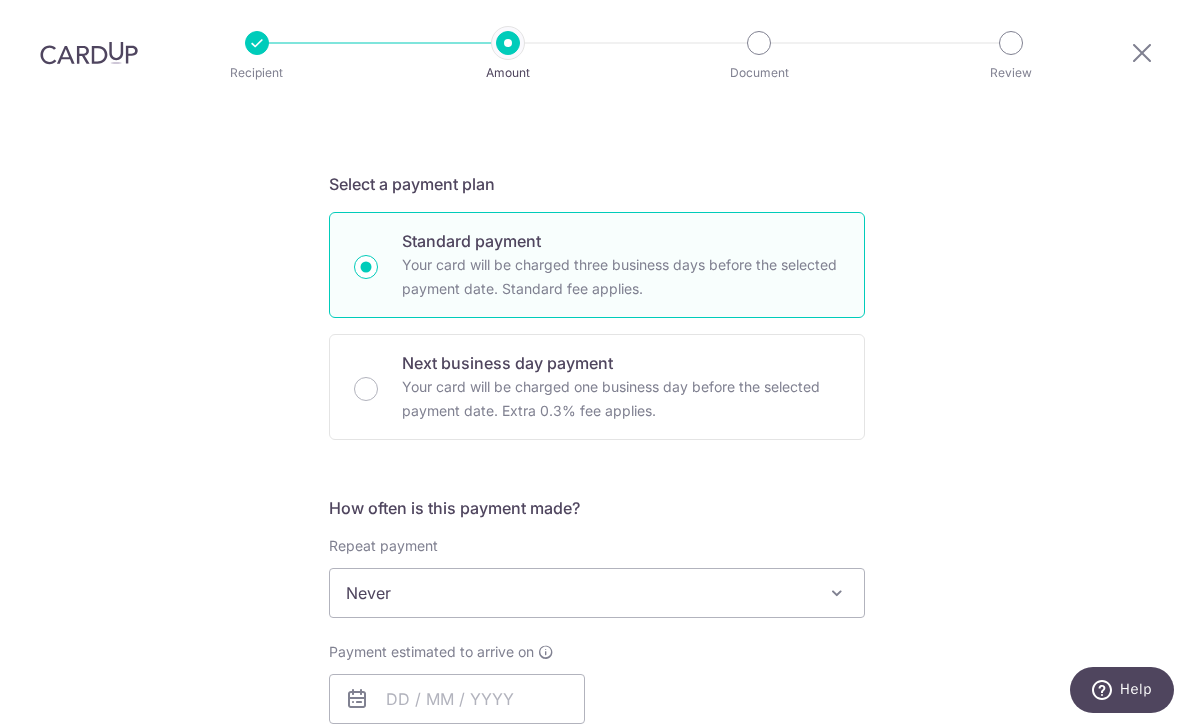 click on "Next business day payment
Your card will be charged one business day before the selected payment date. Extra 0.3% fee applies." at bounding box center (366, 389) 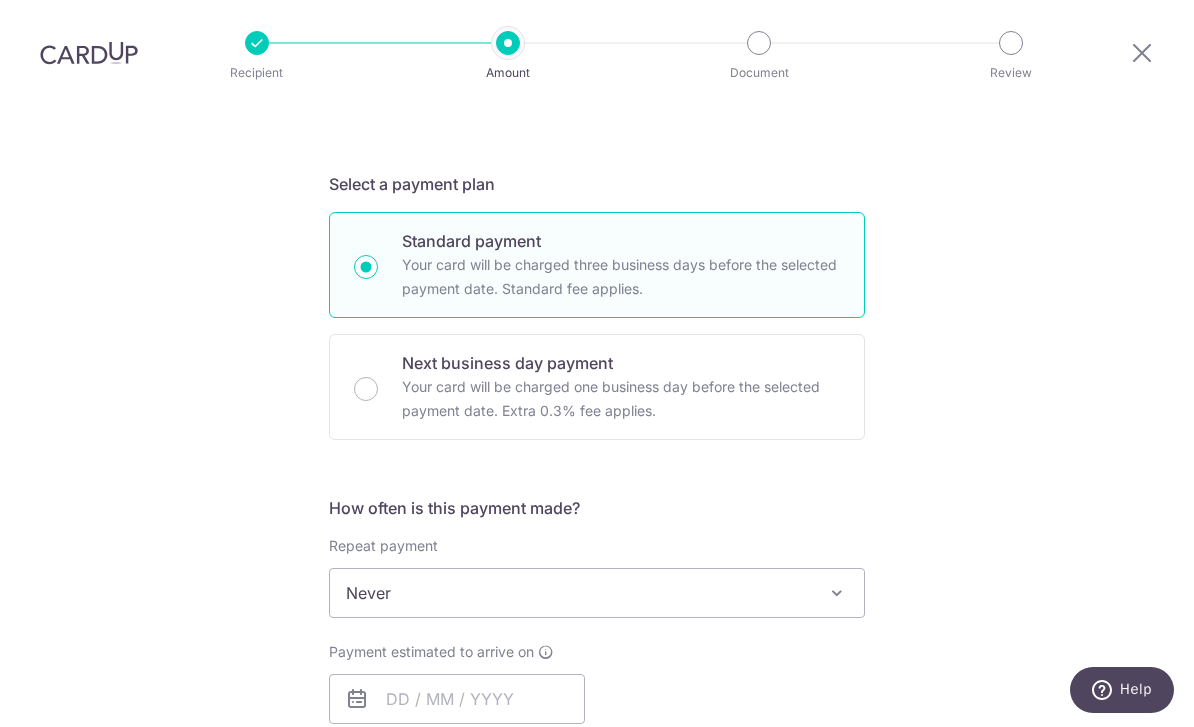 radio on "false" 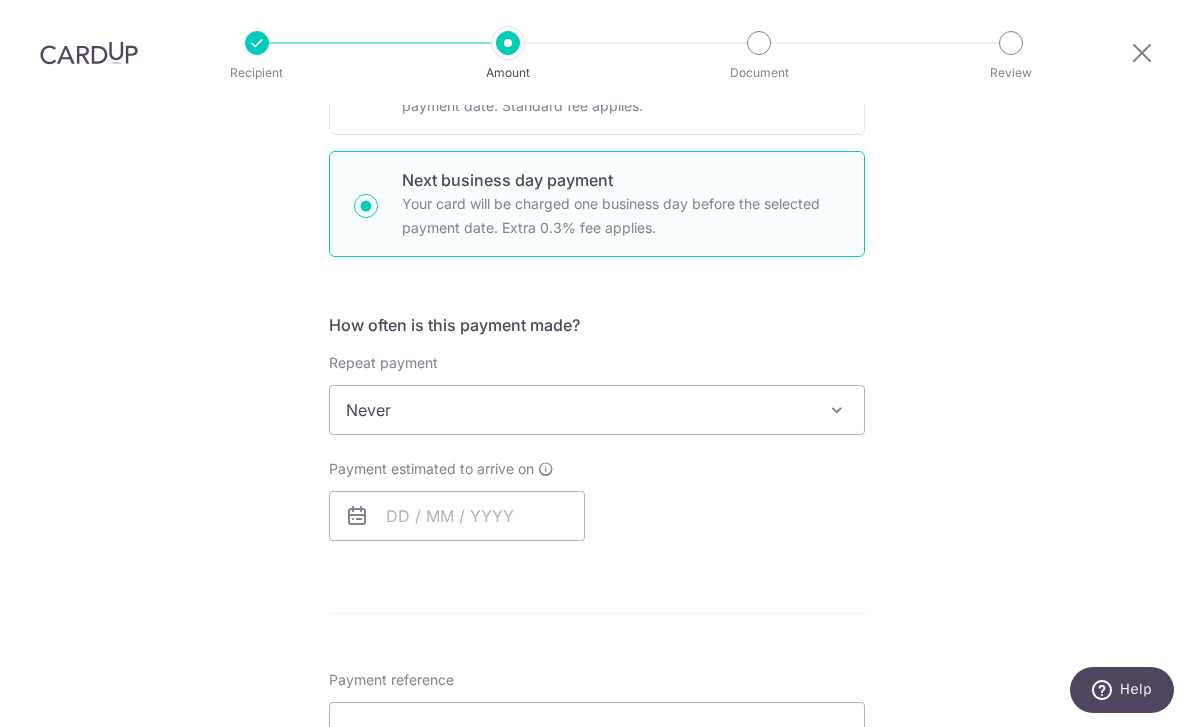 scroll, scrollTop: 564, scrollLeft: 0, axis: vertical 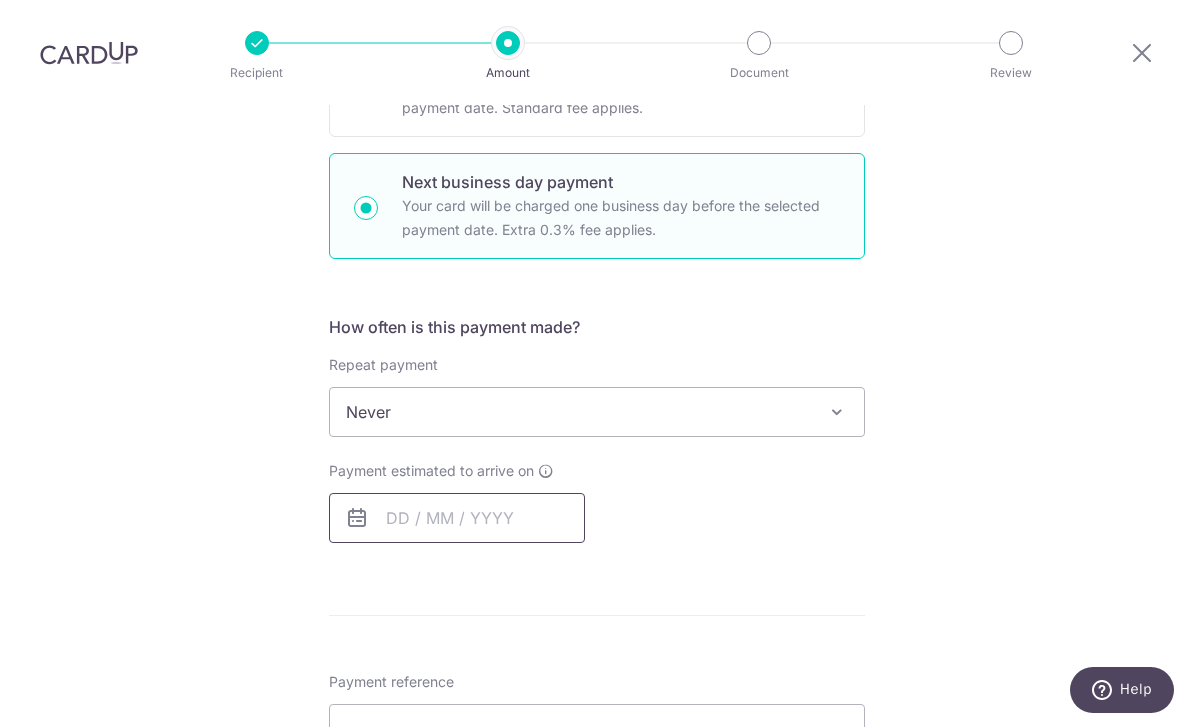 click at bounding box center [457, 518] 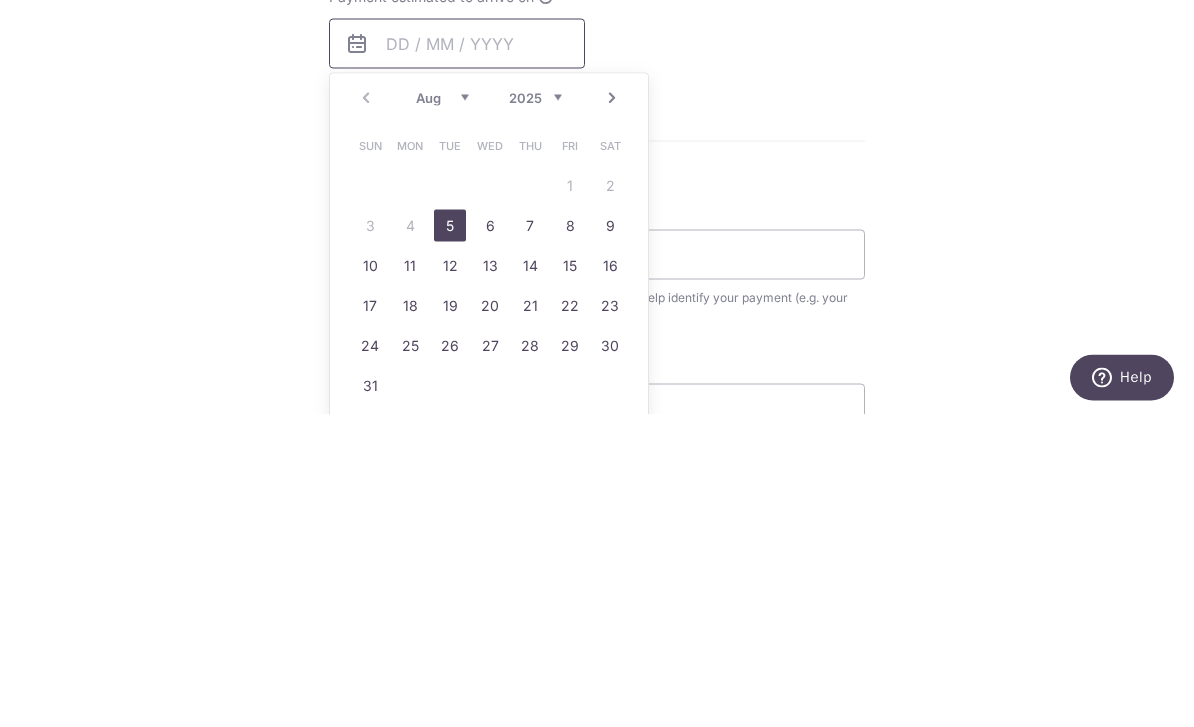 scroll, scrollTop: 724, scrollLeft: 0, axis: vertical 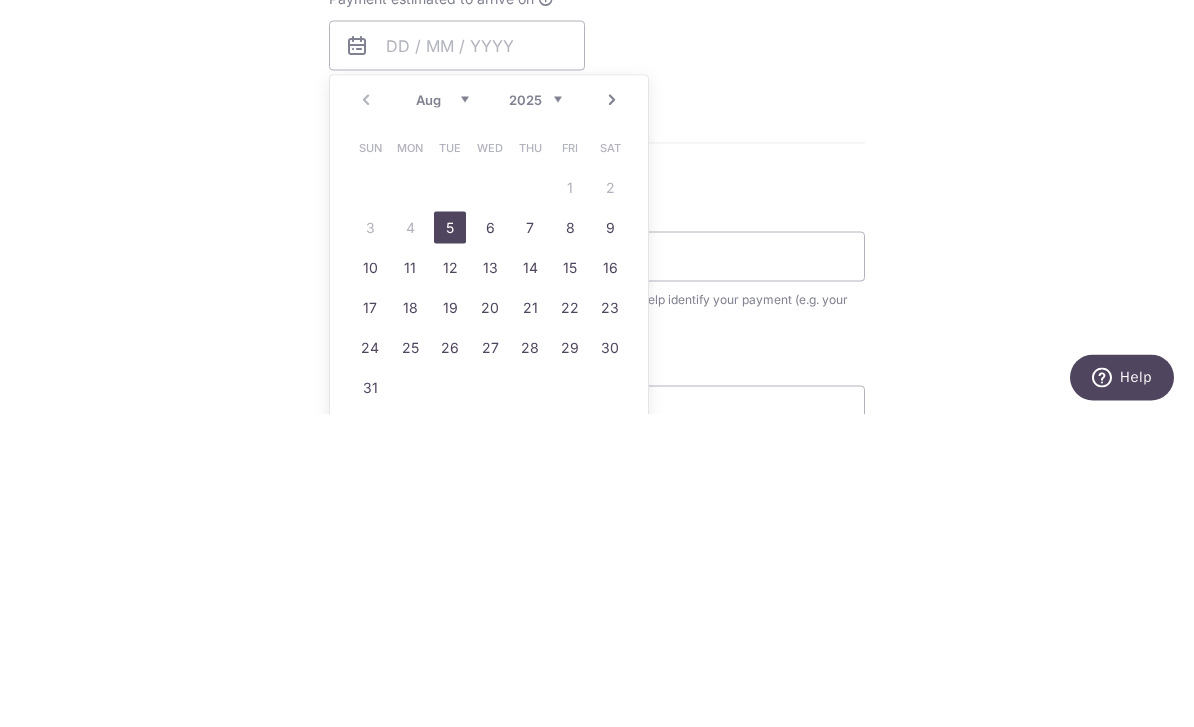 click on "5" at bounding box center (450, 540) 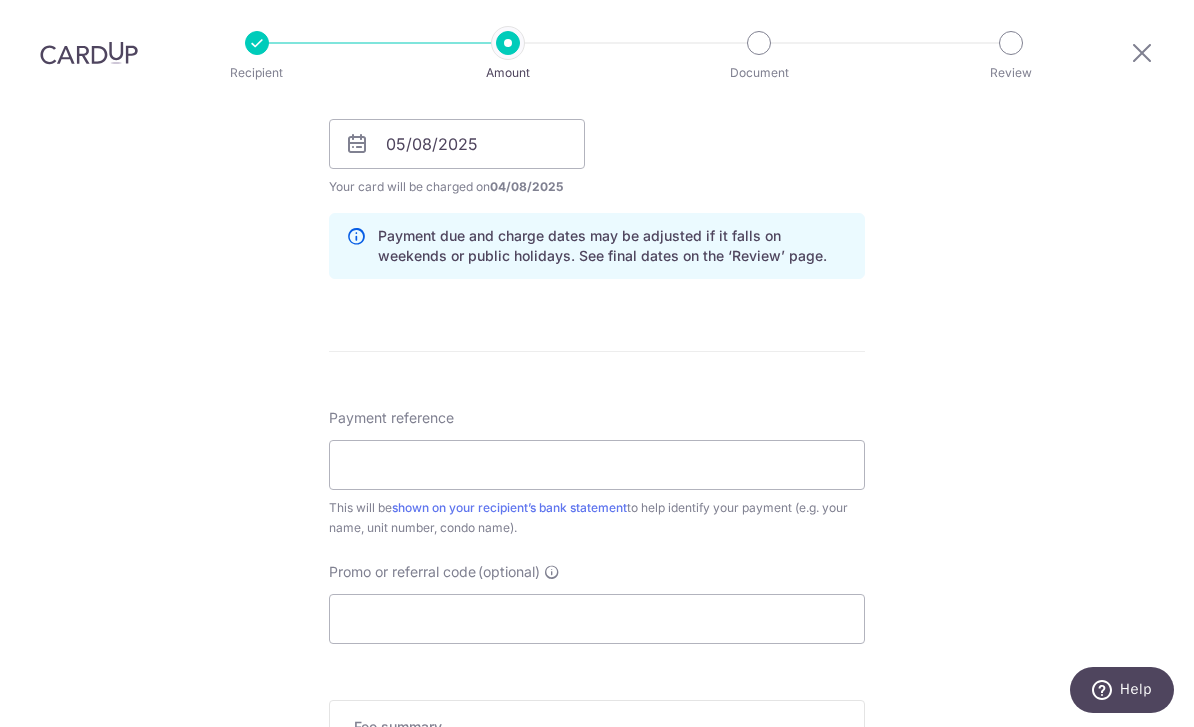 scroll, scrollTop: 941, scrollLeft: 0, axis: vertical 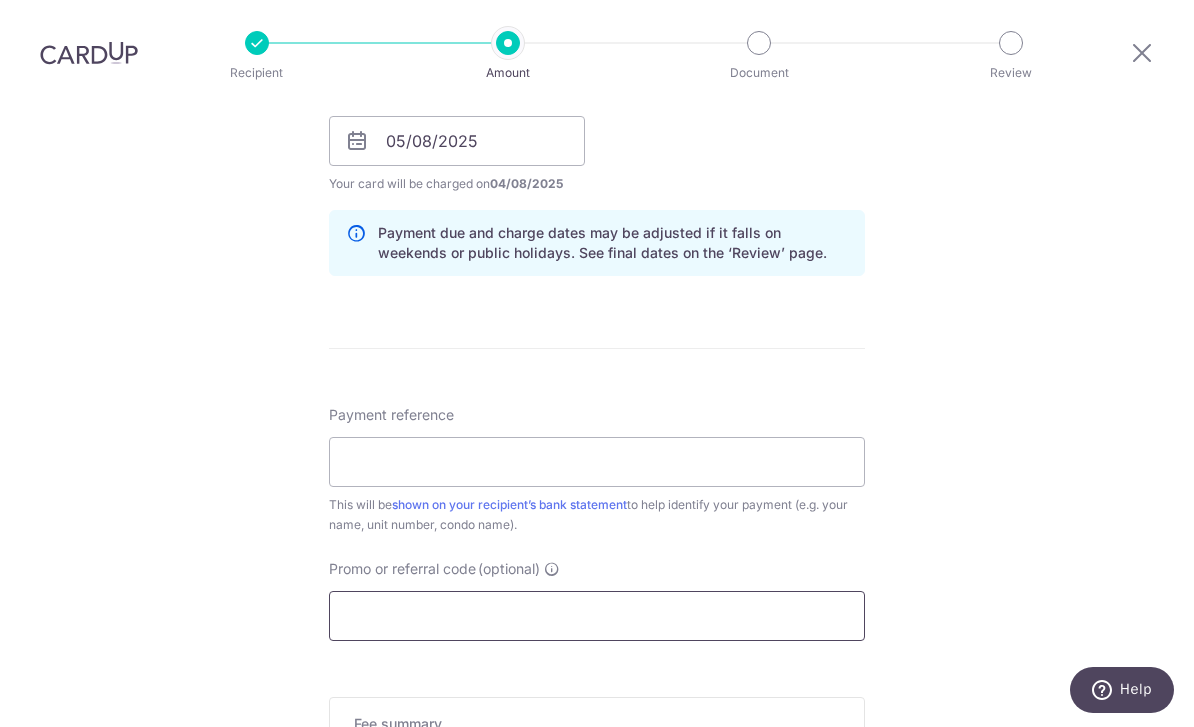 click on "Promo or referral code
(optional)" at bounding box center [597, 616] 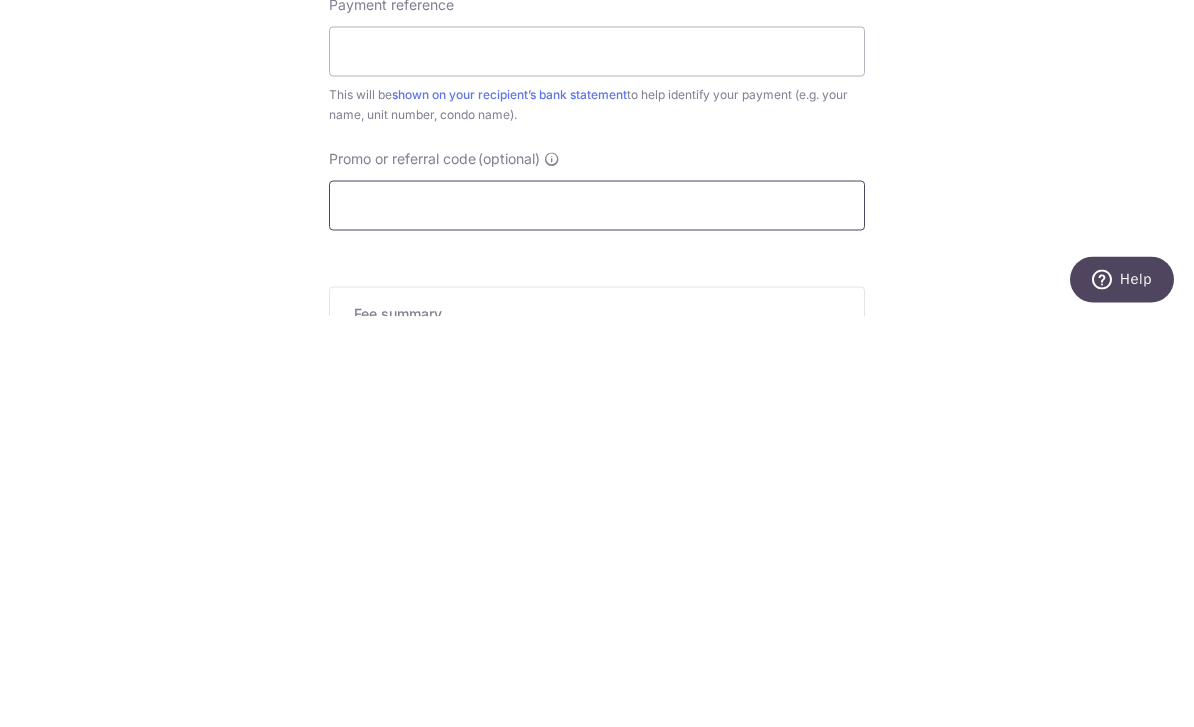 click on "Promo or referral code
(optional)" at bounding box center [597, 616] 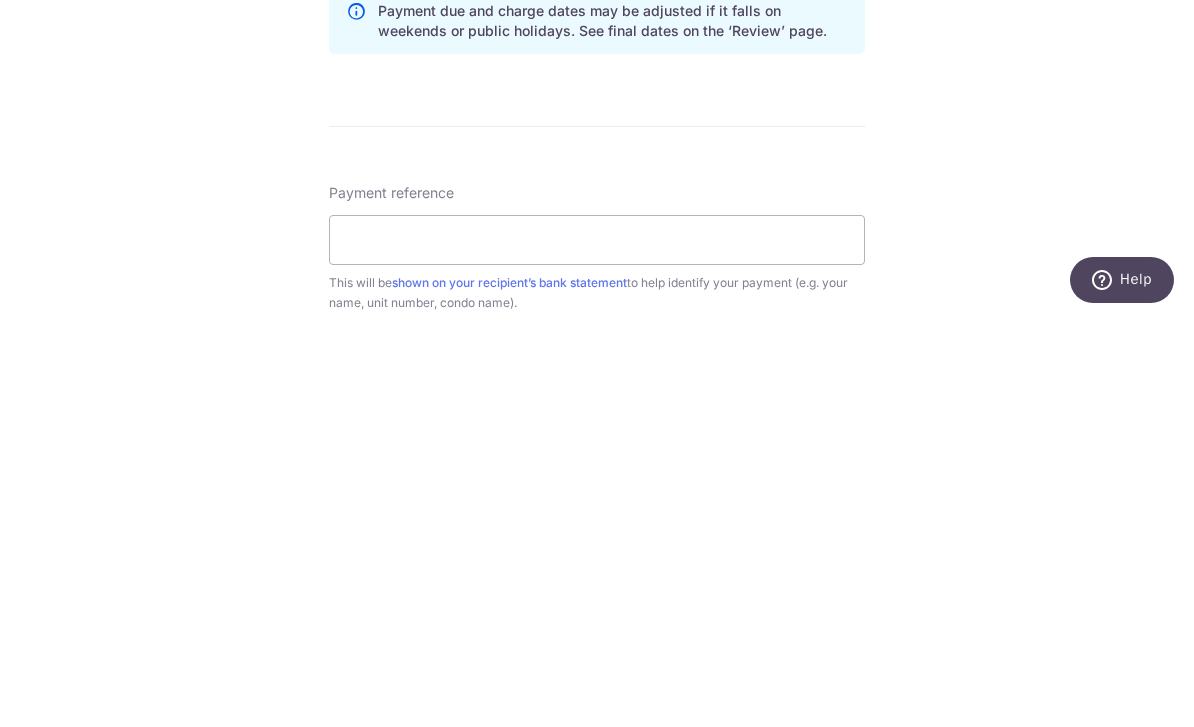 scroll, scrollTop: 758, scrollLeft: 0, axis: vertical 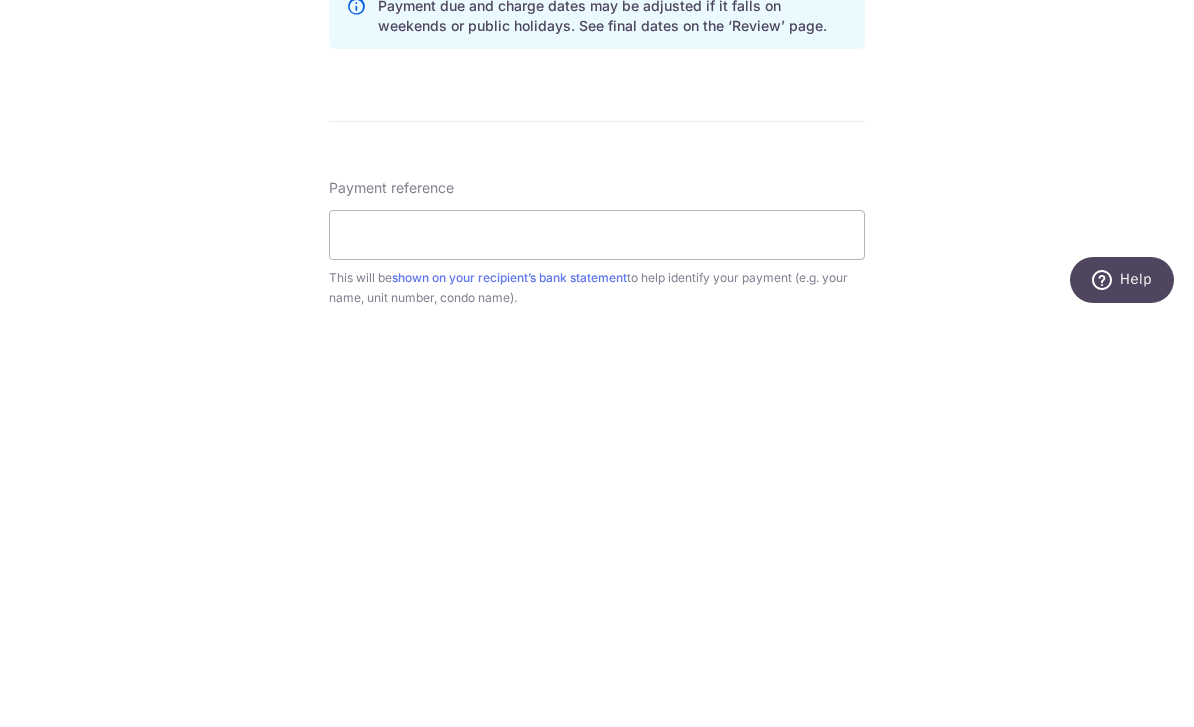 type on "SAVERENT179" 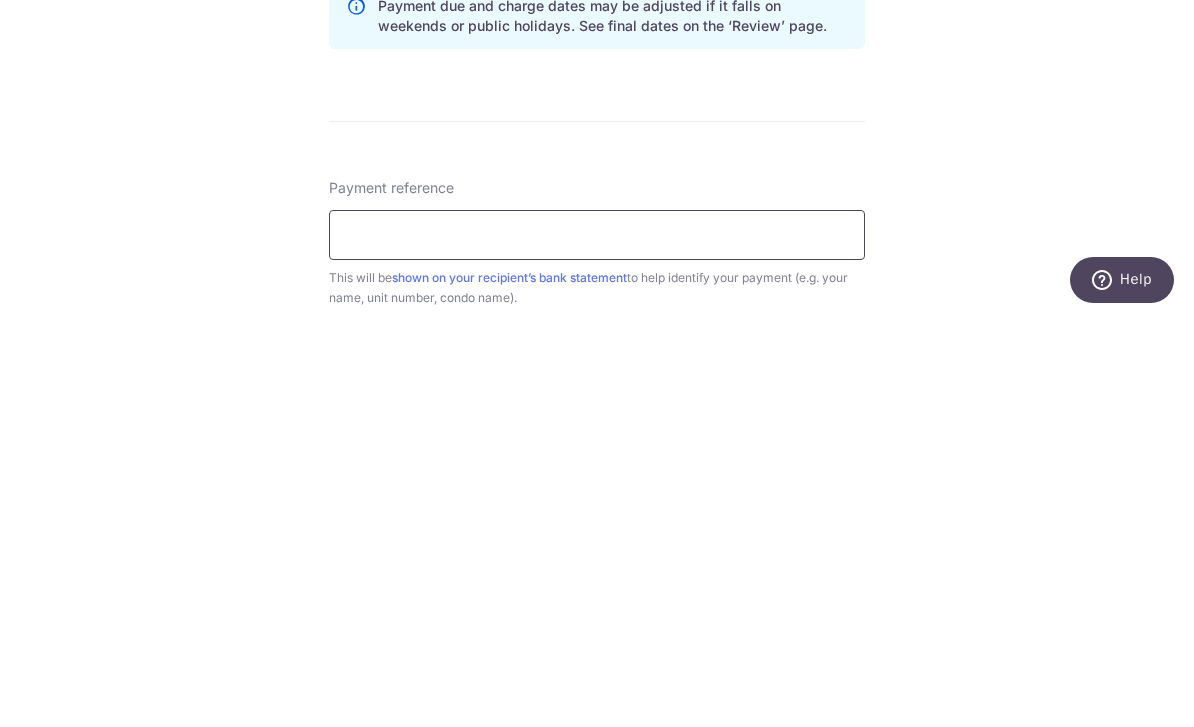 click on "Payment reference" at bounding box center [597, 645] 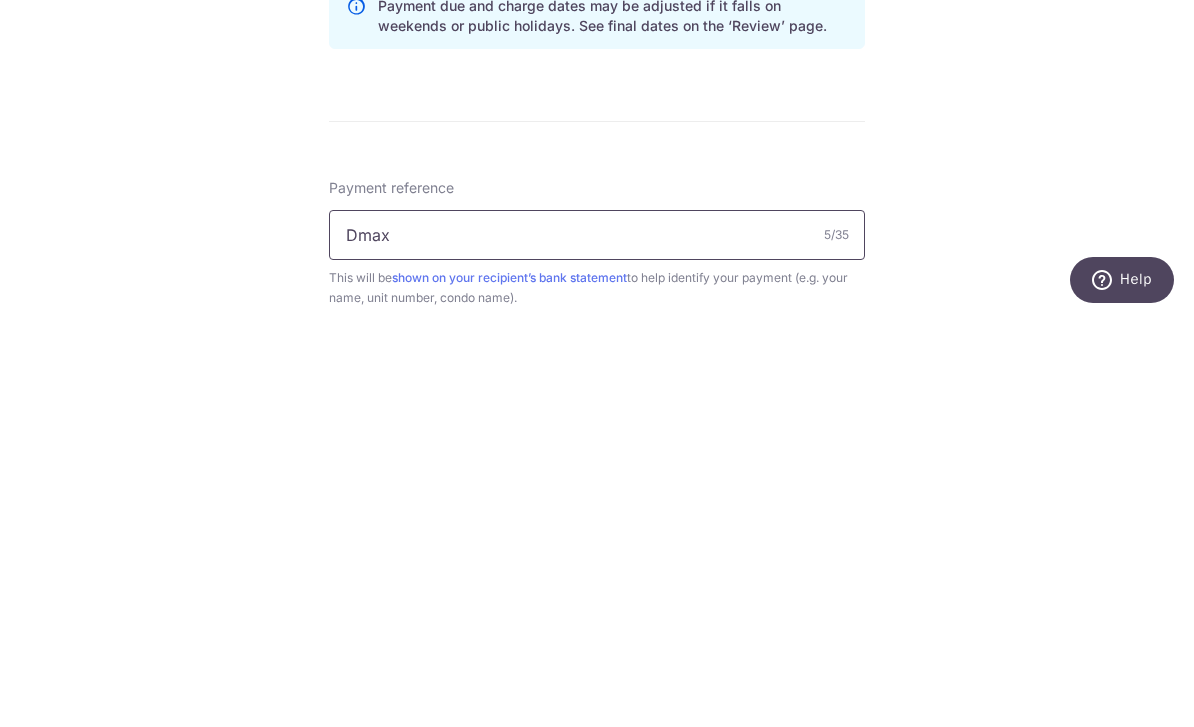 type on "Dmax" 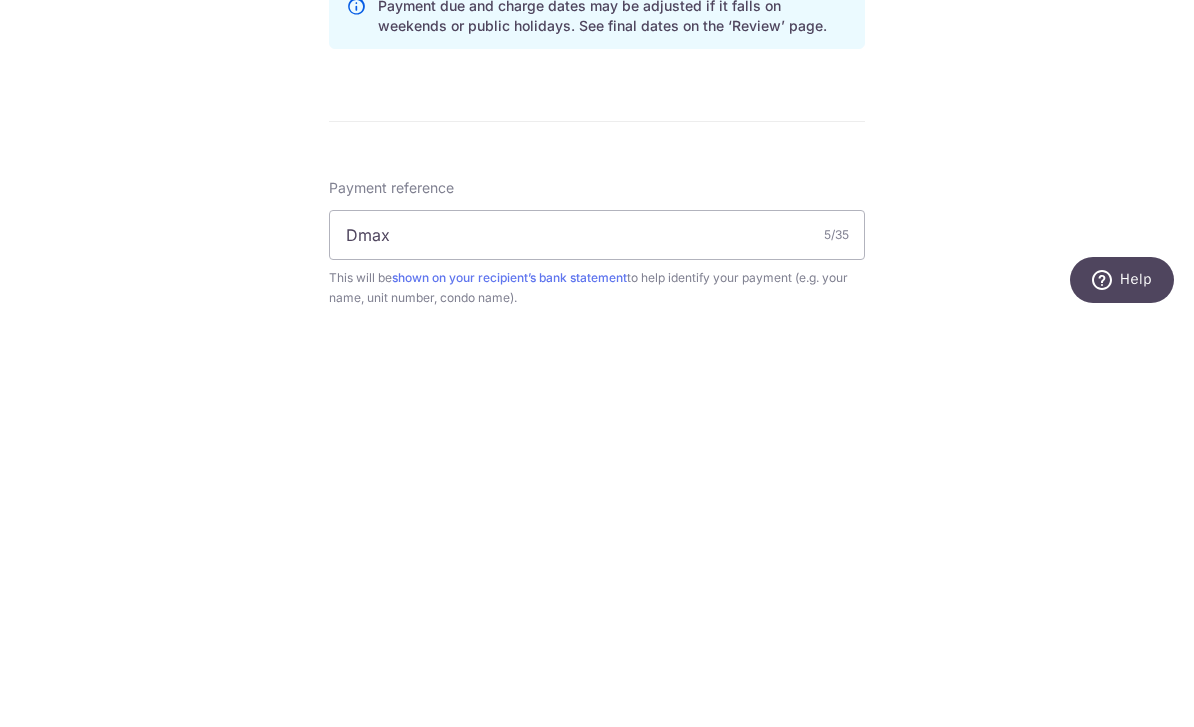 click on "Tell us more about your payment
Enter payment amount
SGD
600.00
600.00
Select Card
Select option
Add credit card
Your Cards
**** 2004
**** 4210
**** 9946
Secure 256-bit SSL
Text
New card details
Card" at bounding box center (597, 335) 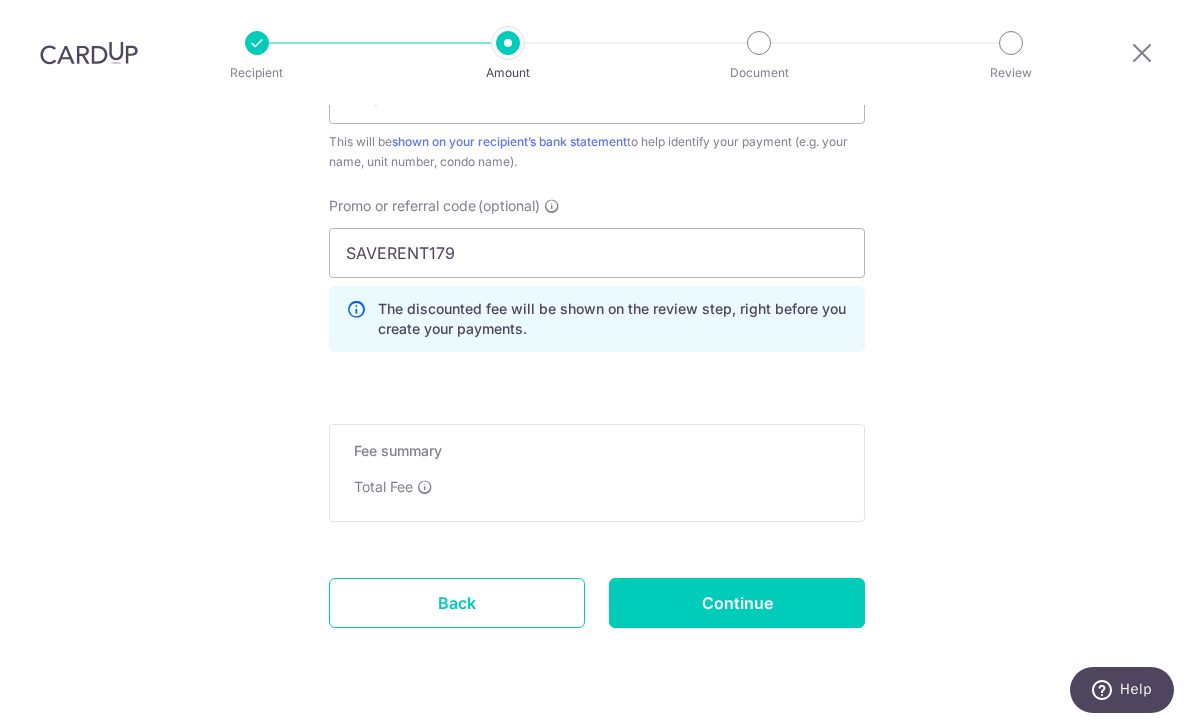 scroll, scrollTop: 1299, scrollLeft: 0, axis: vertical 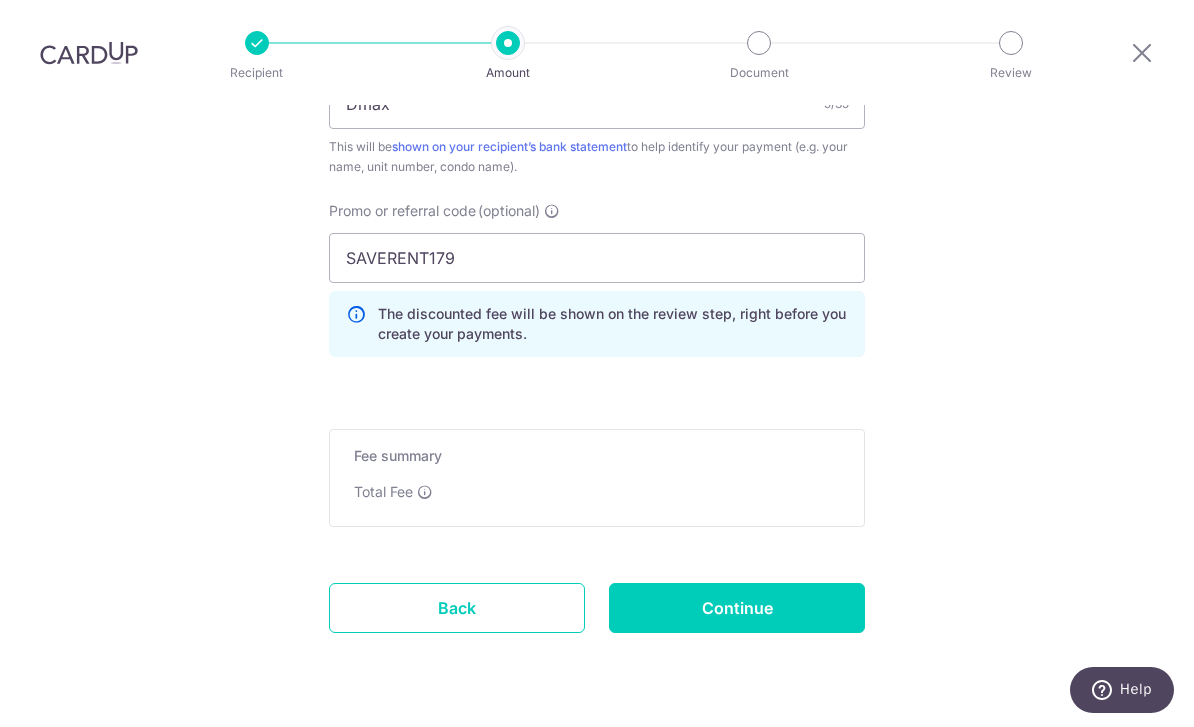 click on "Continue" at bounding box center [737, 608] 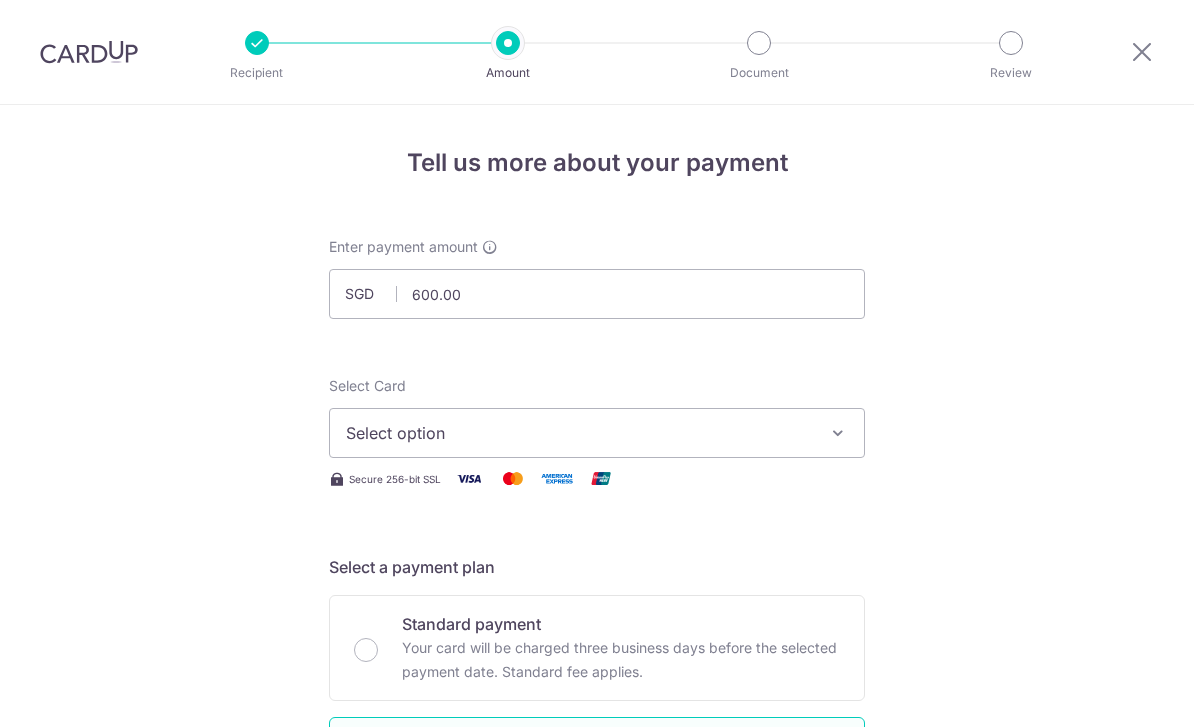scroll, scrollTop: 0, scrollLeft: 0, axis: both 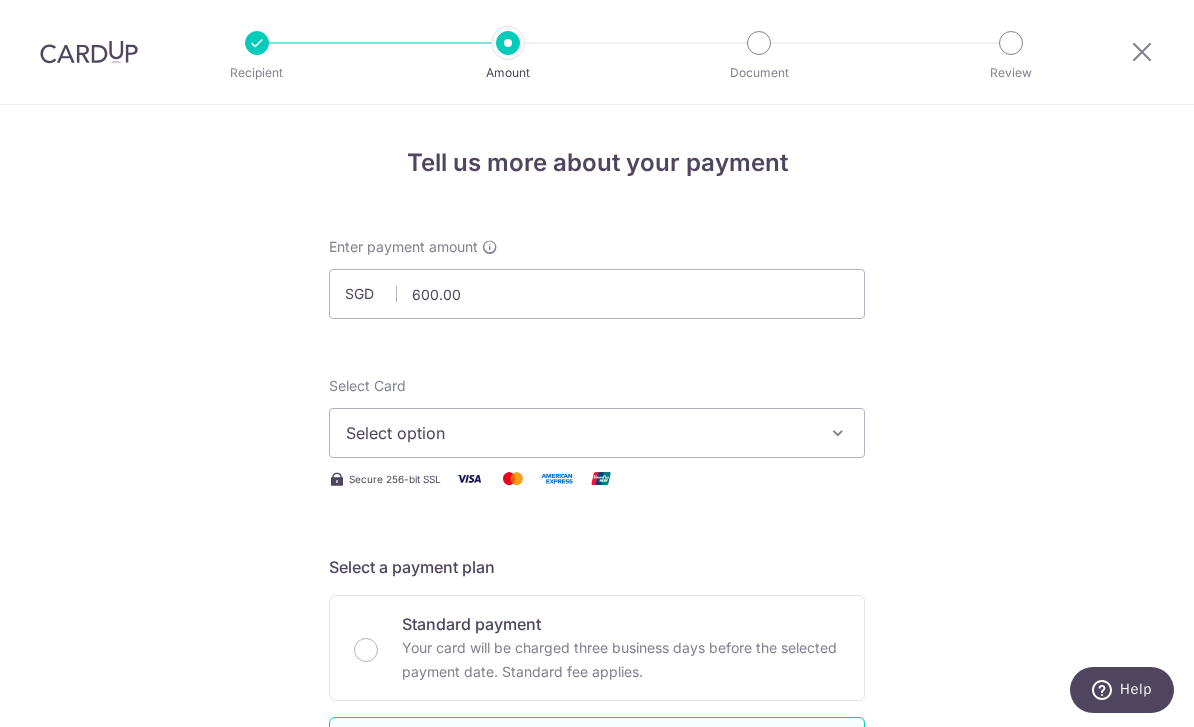click on "Select option" at bounding box center (597, 433) 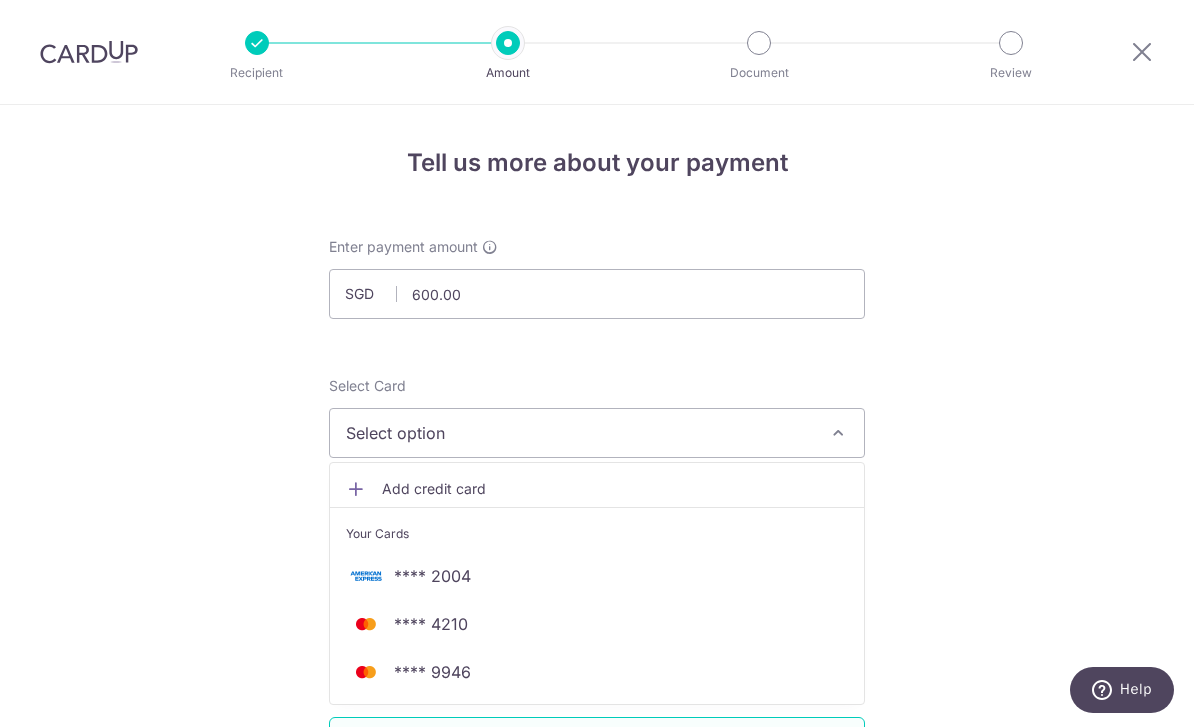 click on "**** 4210" at bounding box center (431, 624) 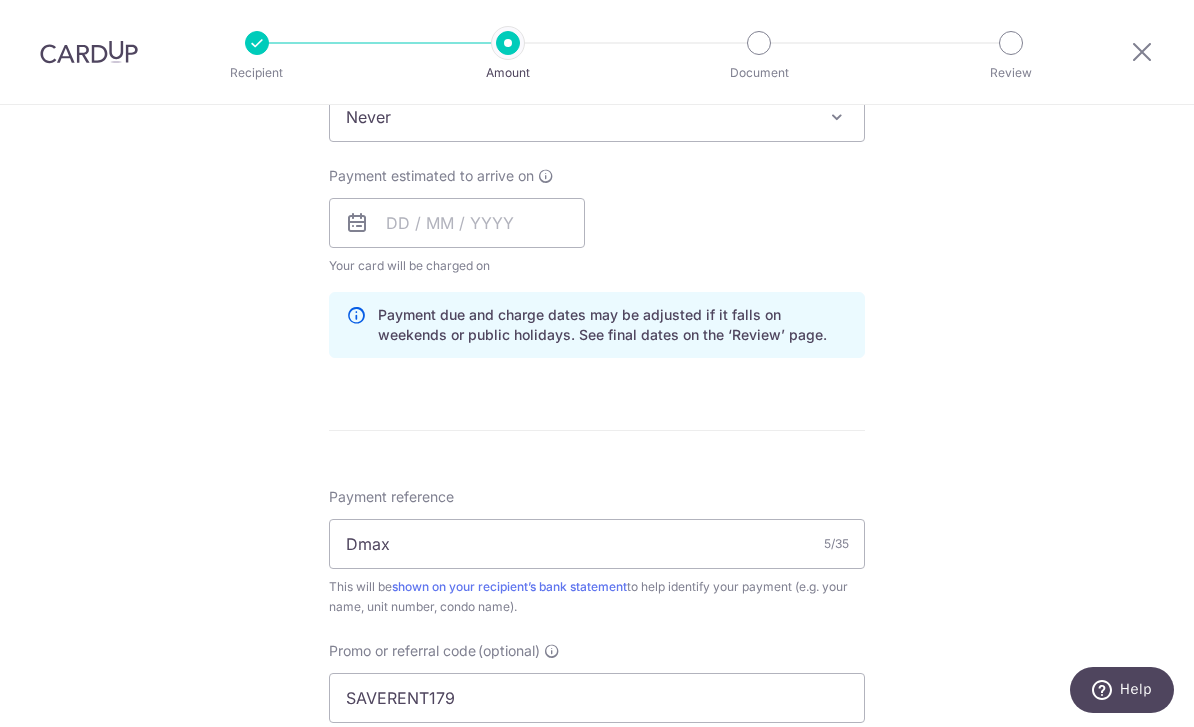 scroll, scrollTop: 790, scrollLeft: 0, axis: vertical 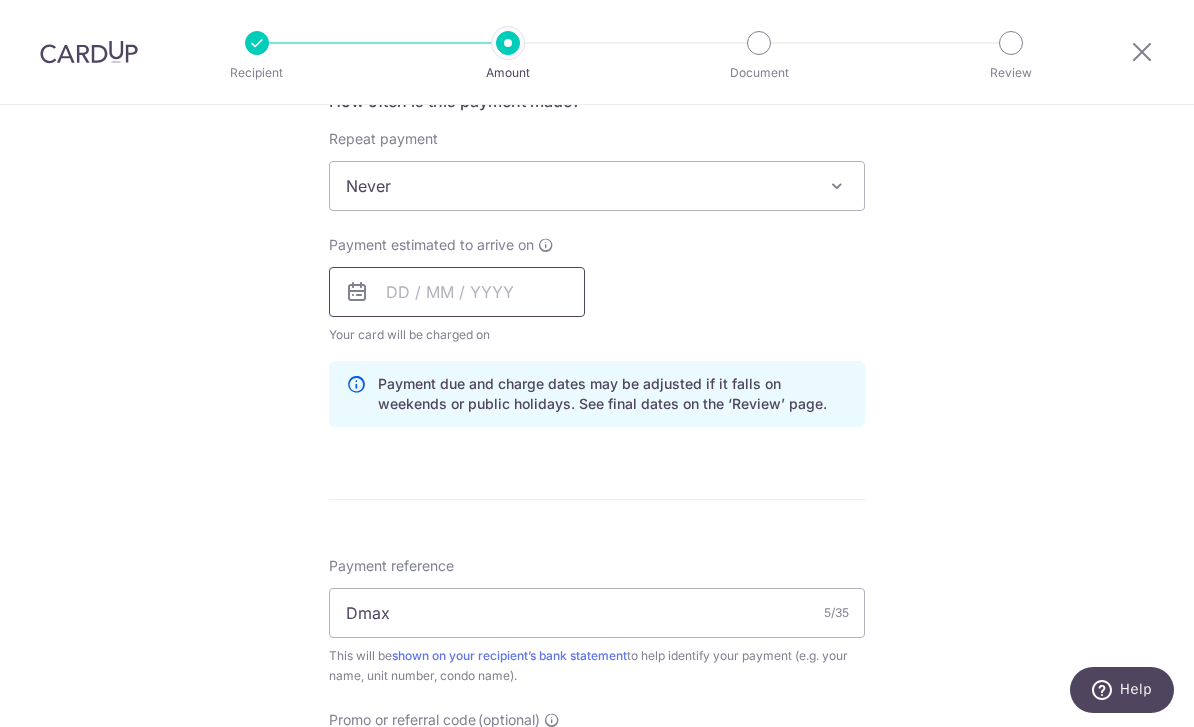 click at bounding box center (457, 292) 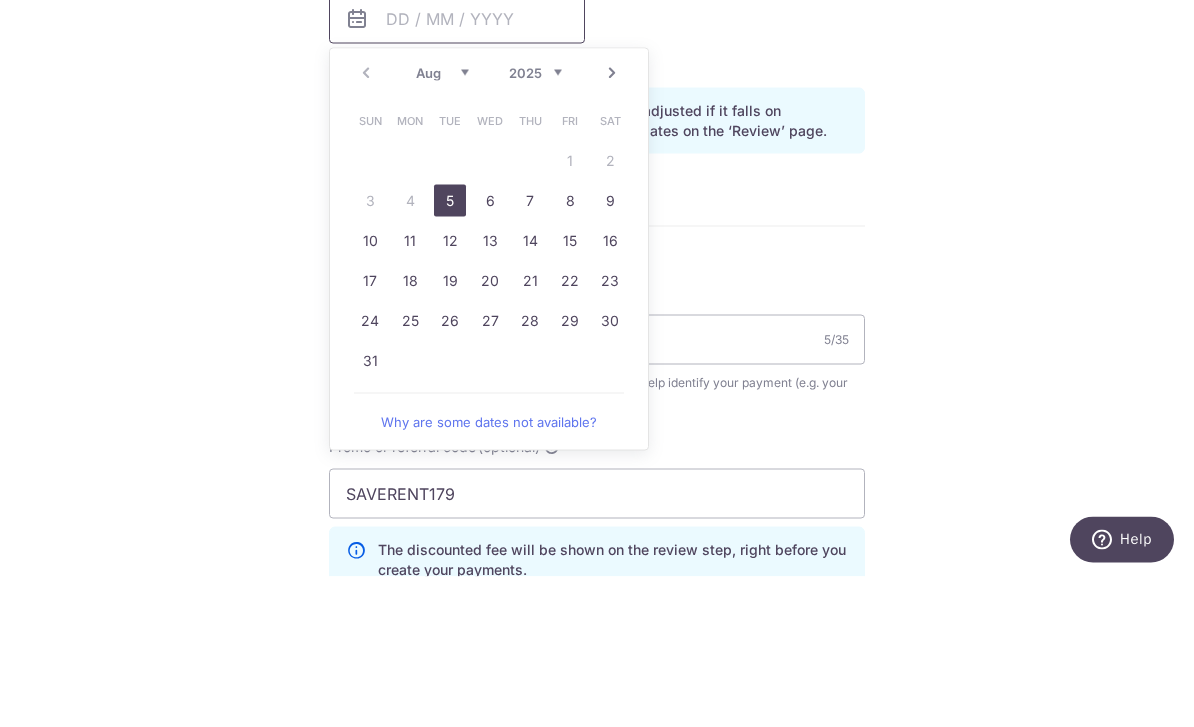 scroll, scrollTop: 909, scrollLeft: 0, axis: vertical 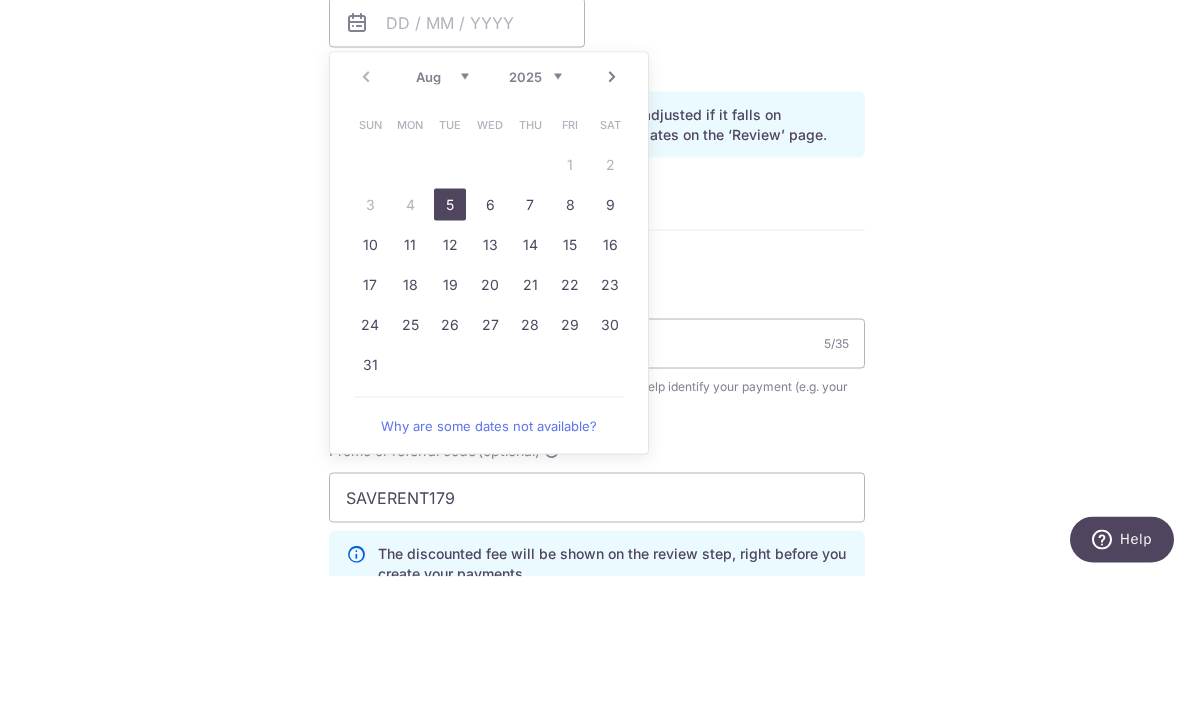 click on "5" at bounding box center (450, 355) 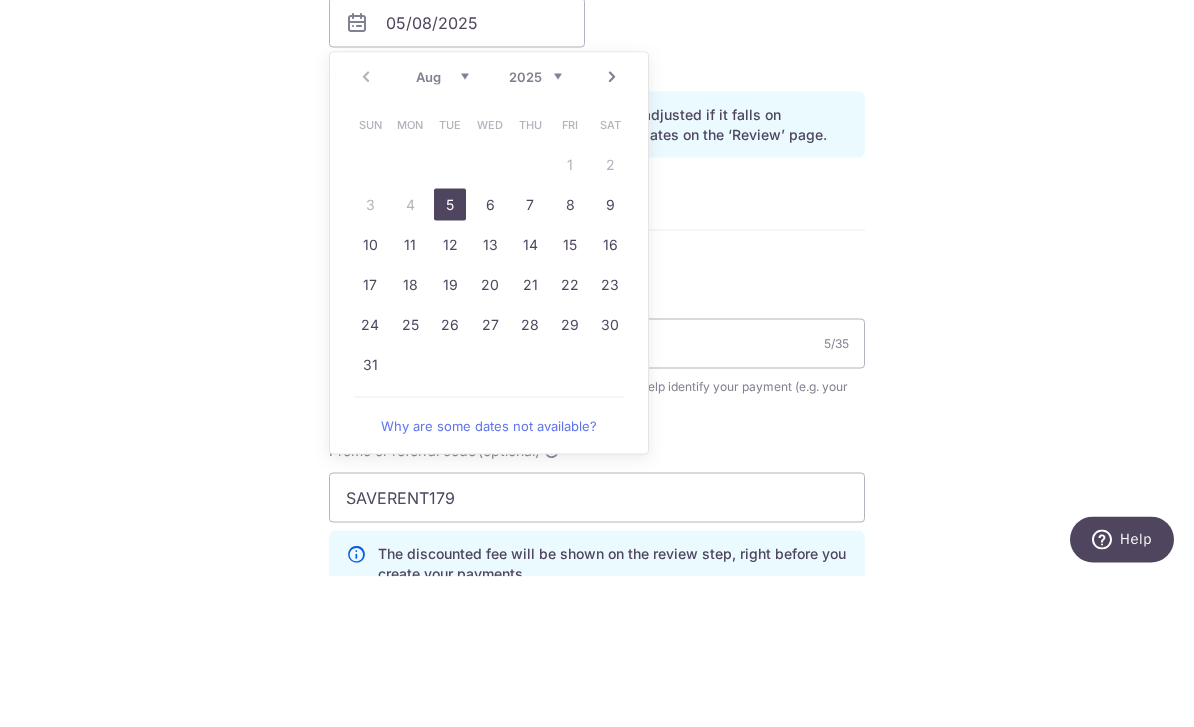 scroll, scrollTop: 64, scrollLeft: 0, axis: vertical 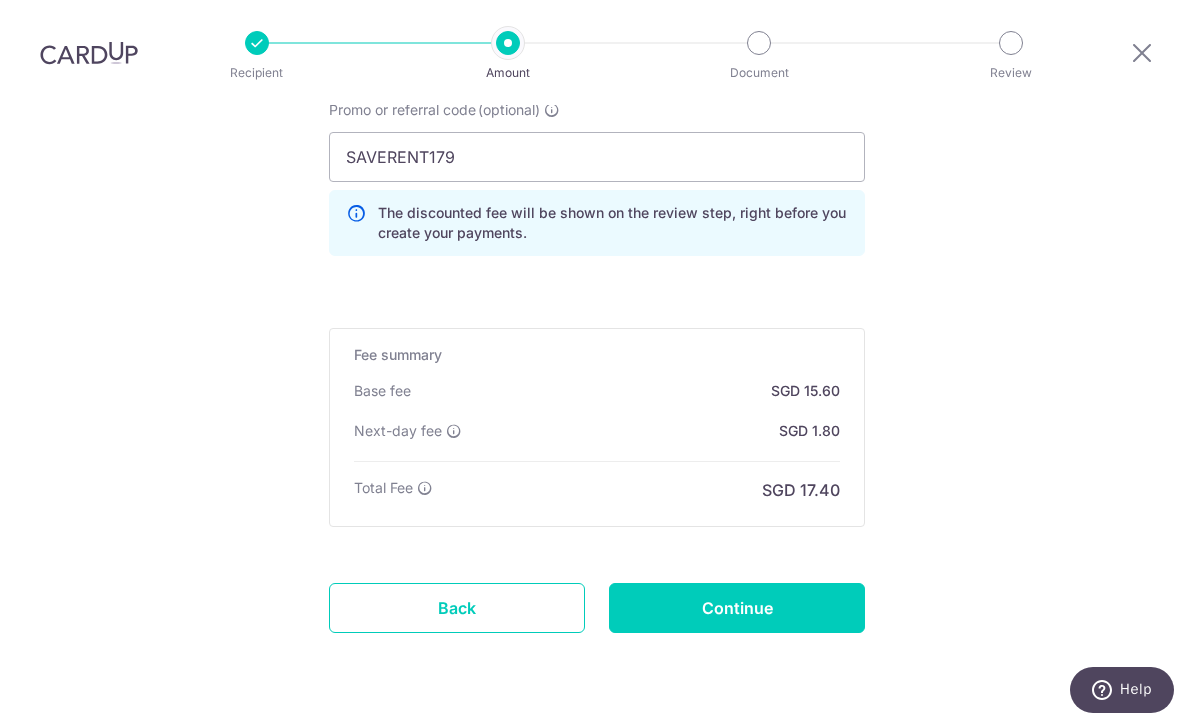 click on "Continue" at bounding box center [737, 608] 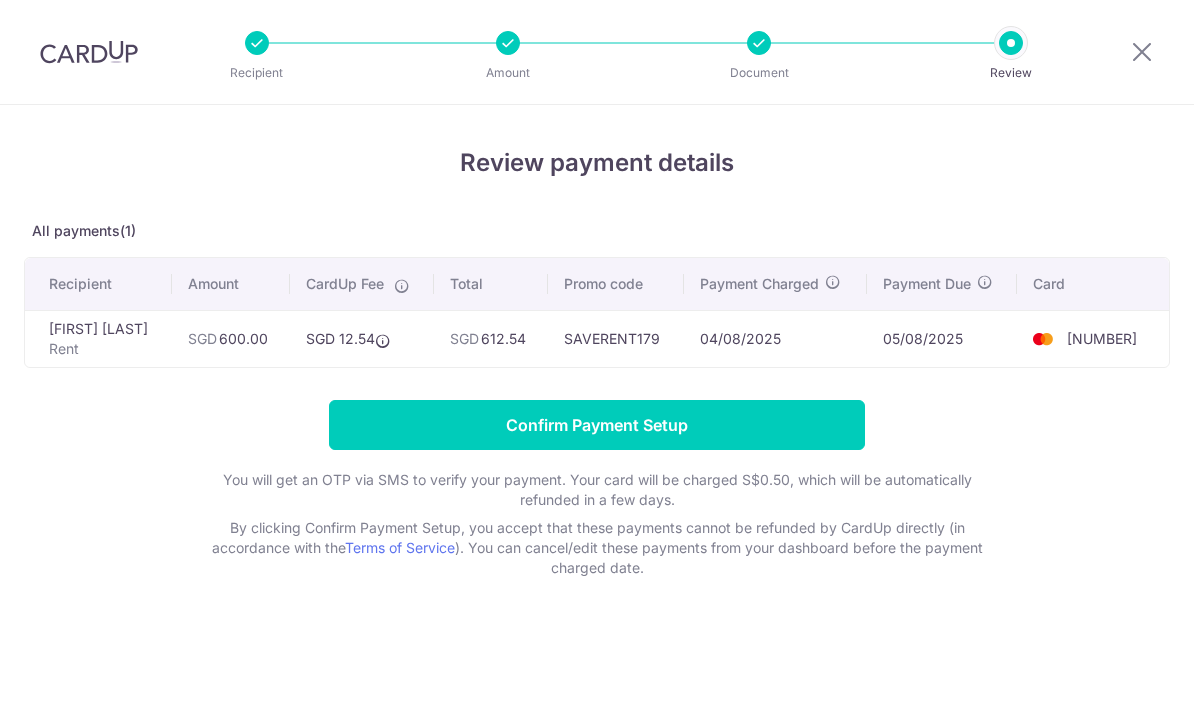scroll, scrollTop: 0, scrollLeft: 0, axis: both 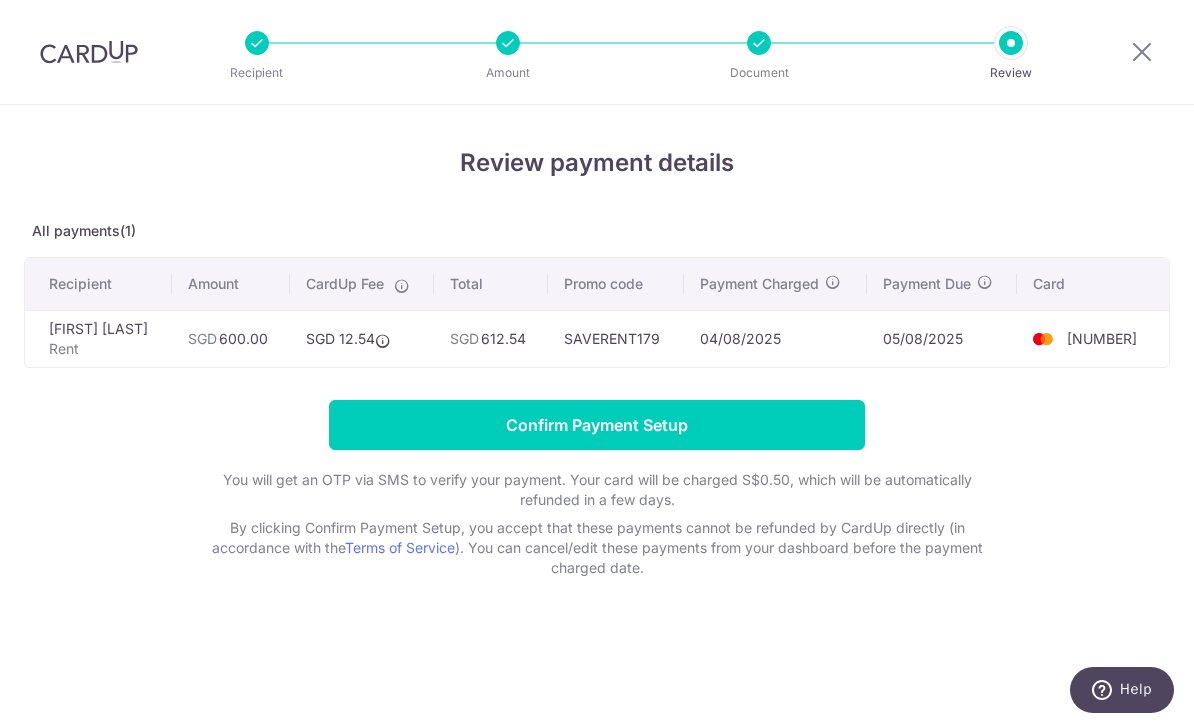 click on "Confirm Payment Setup" at bounding box center (597, 425) 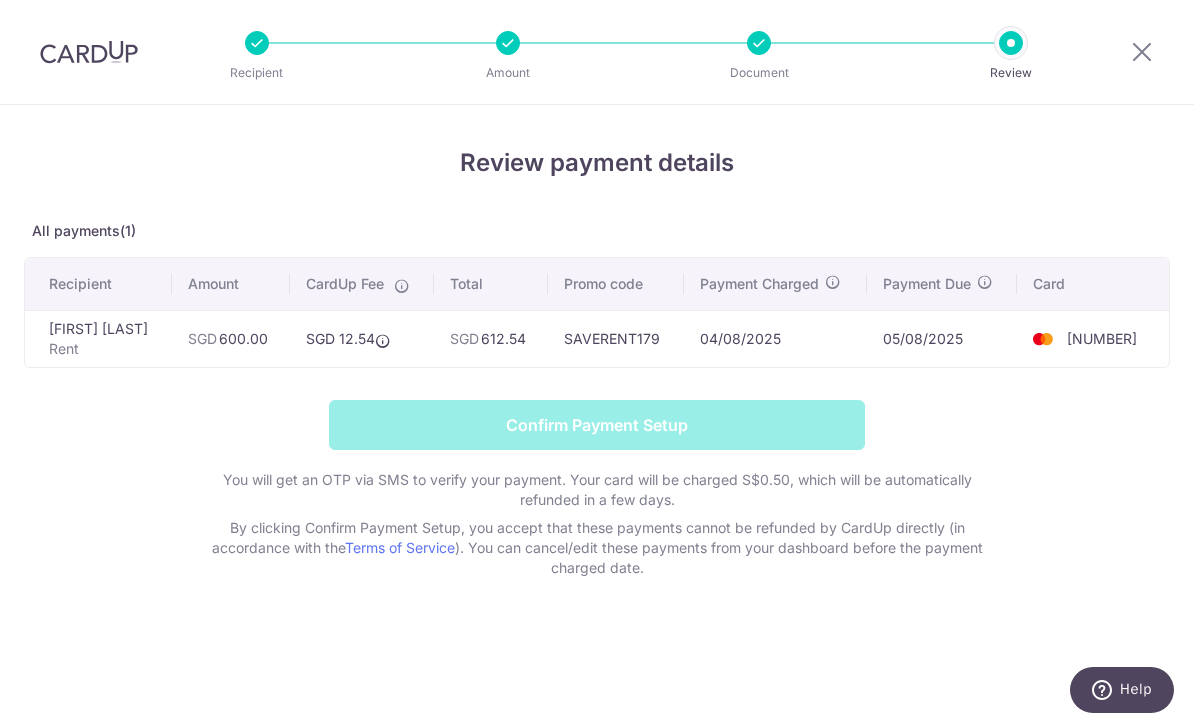 click on "Confirm Payment Setup
You will get an OTP via SMS to verify your payment. Your card will be charged S$0.50, which will be automatically refunded in a few days.
By clicking Confirm Payment Setup, you accept that these payments cannot be refunded by CardUp directly (in accordance with the  Terms of Service ). You can cancel/edit these payments from your dashboard before the payment charged date." at bounding box center (597, 489) 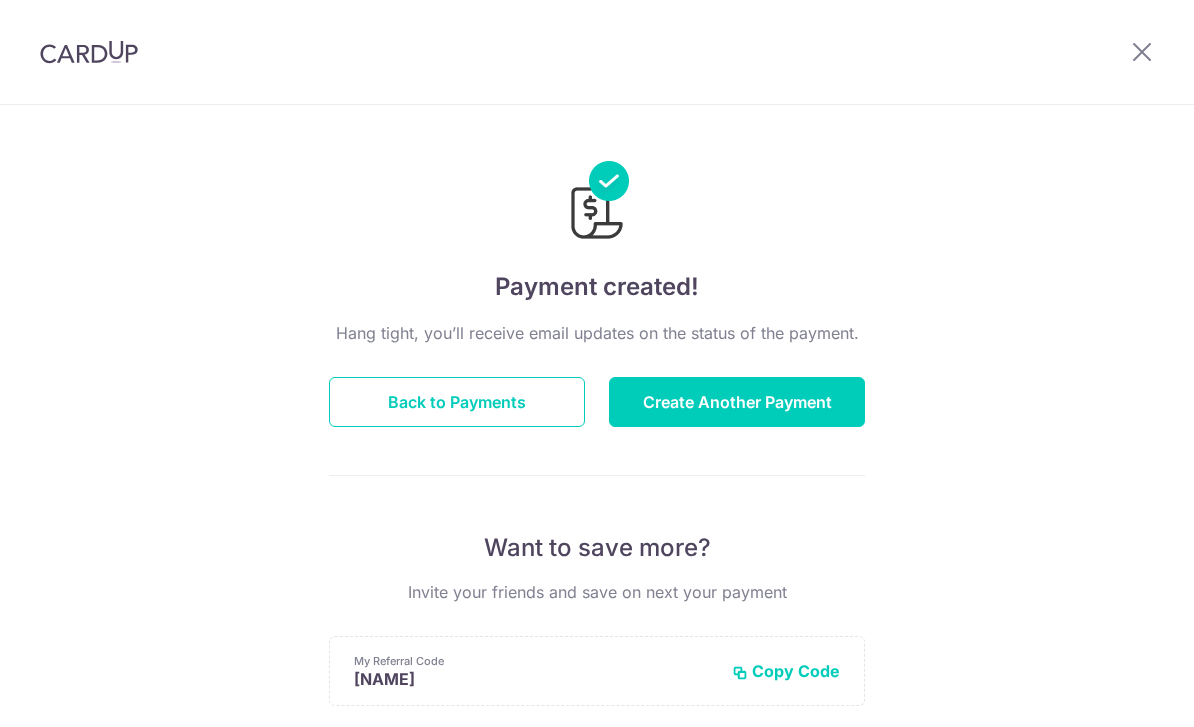 scroll, scrollTop: 0, scrollLeft: 0, axis: both 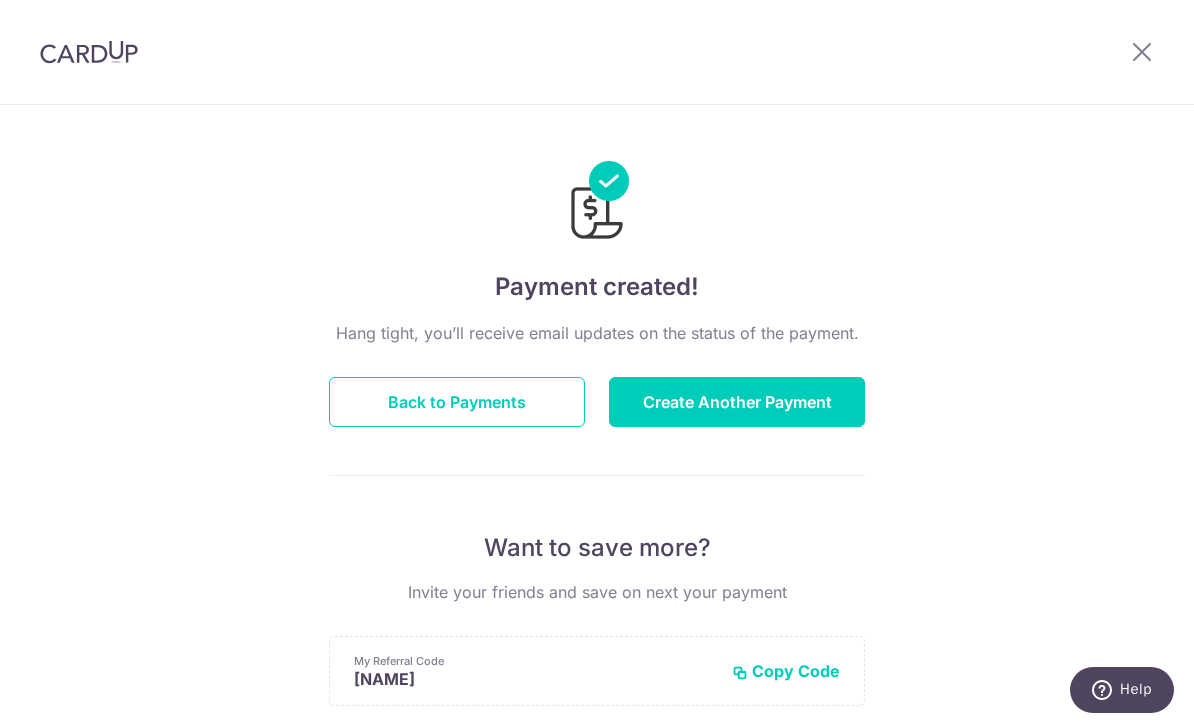 click on "Back to Payments" at bounding box center (457, 402) 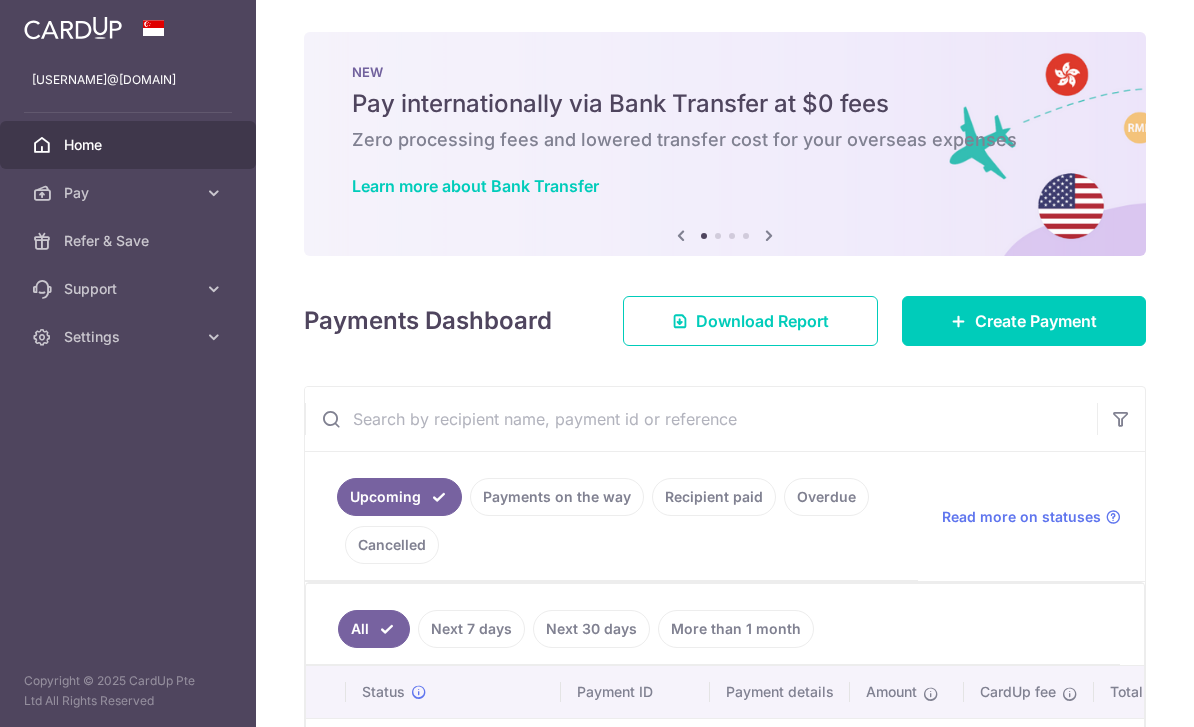scroll, scrollTop: 0, scrollLeft: 0, axis: both 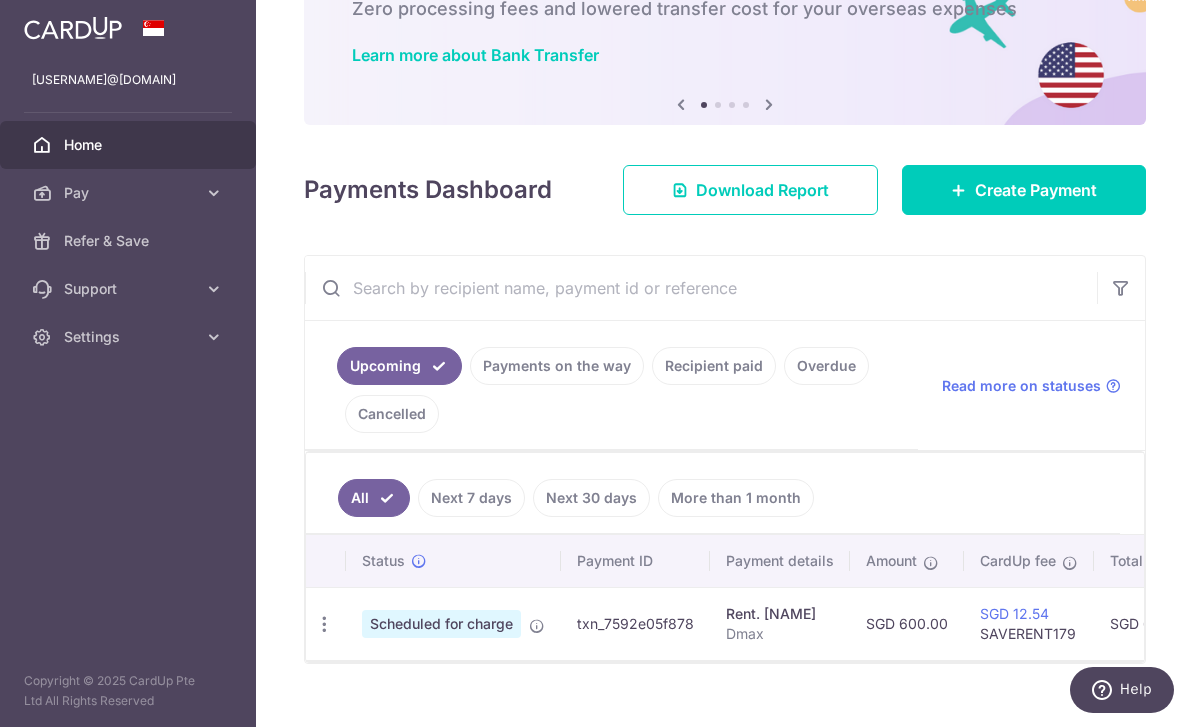 click on "Payments on the way" at bounding box center [557, 366] 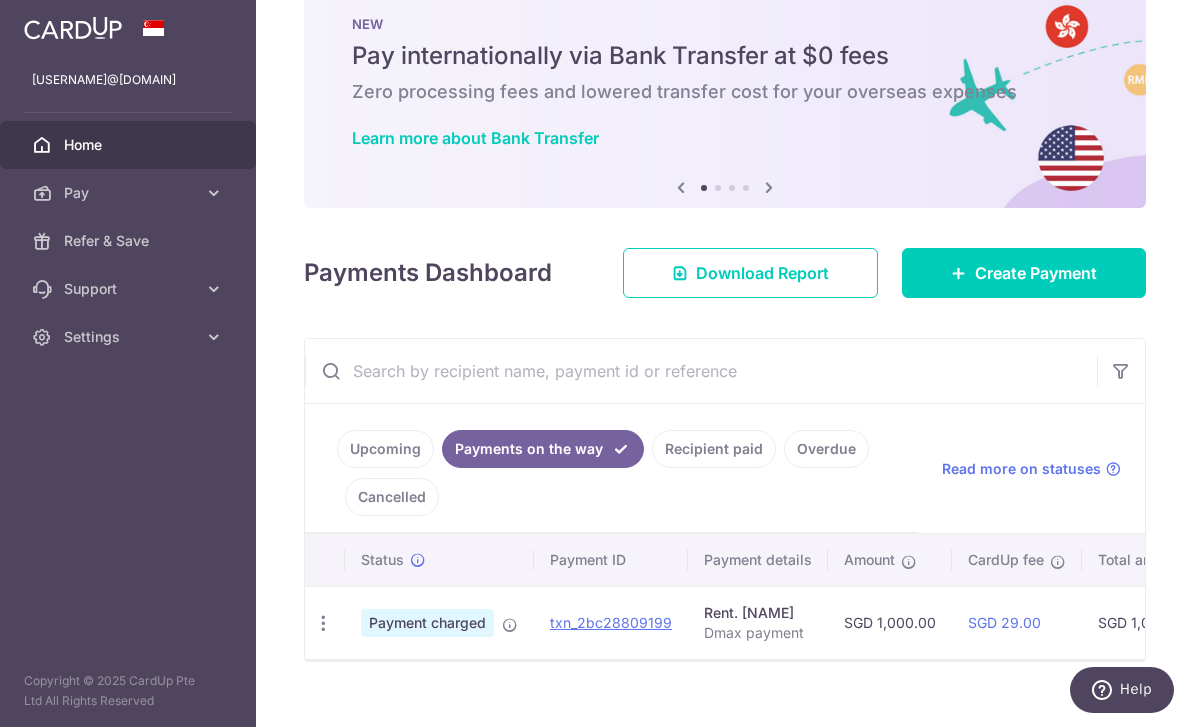 scroll, scrollTop: 46, scrollLeft: 0, axis: vertical 